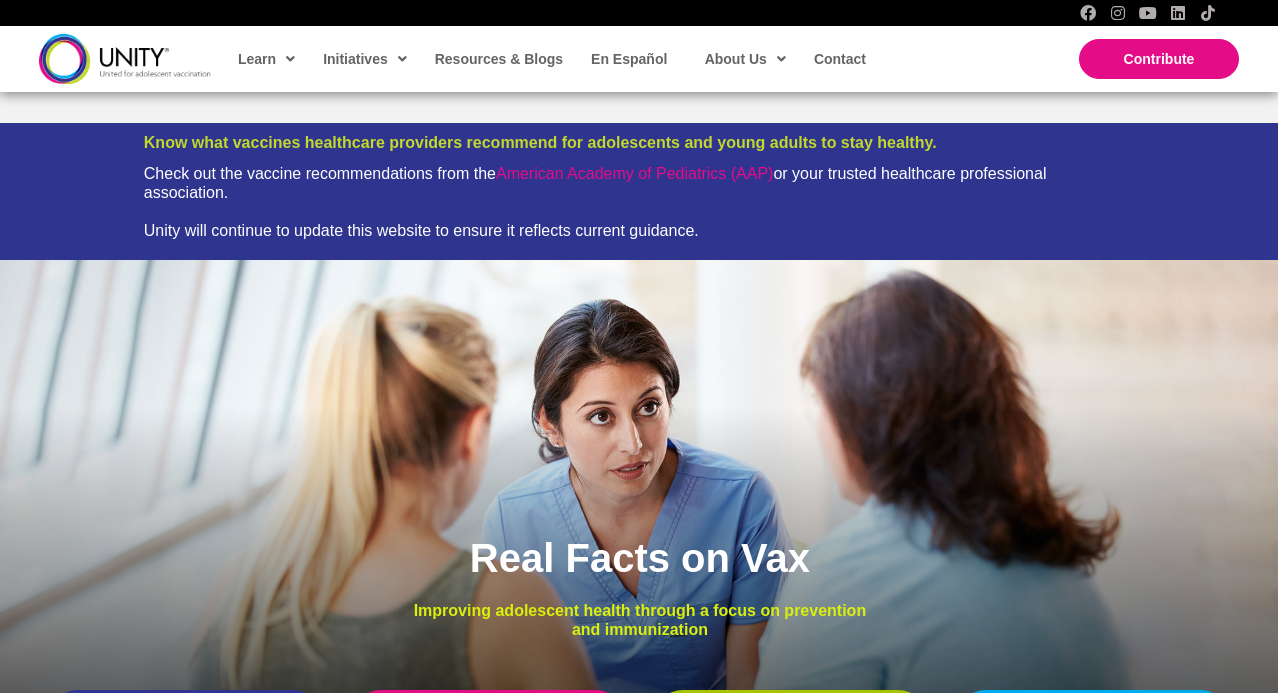 scroll, scrollTop: 319, scrollLeft: 0, axis: vertical 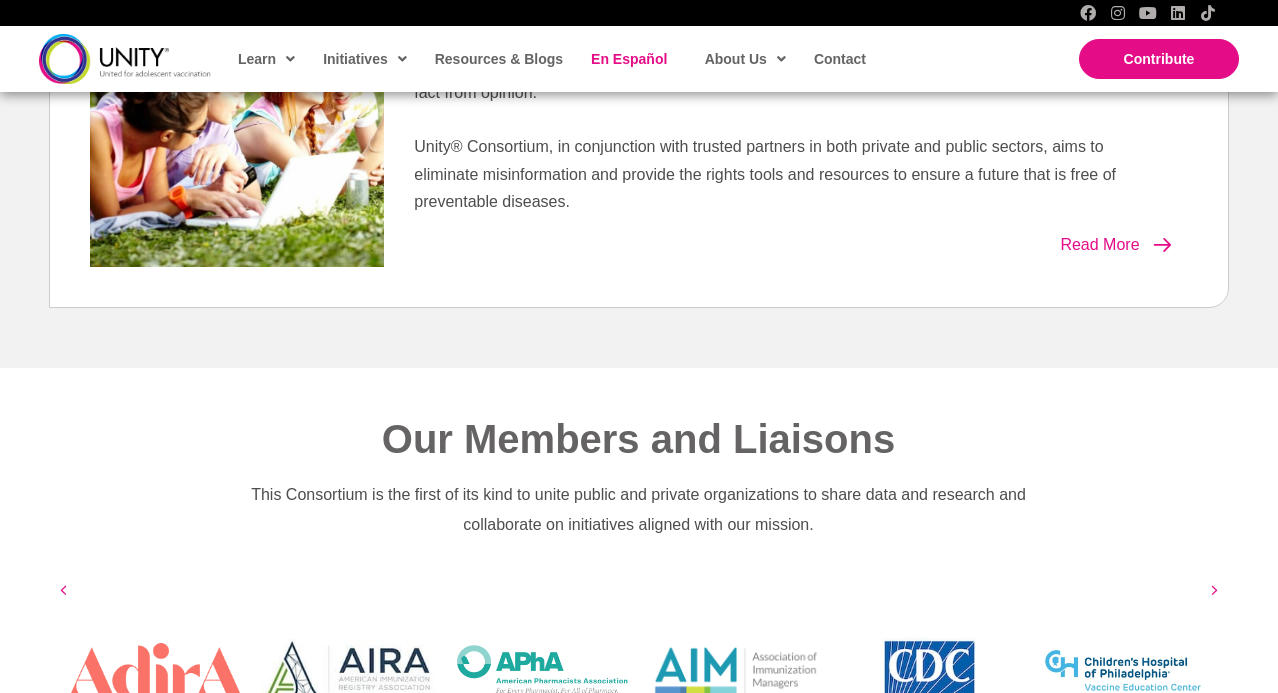 click on "En Español" at bounding box center (628, 59) 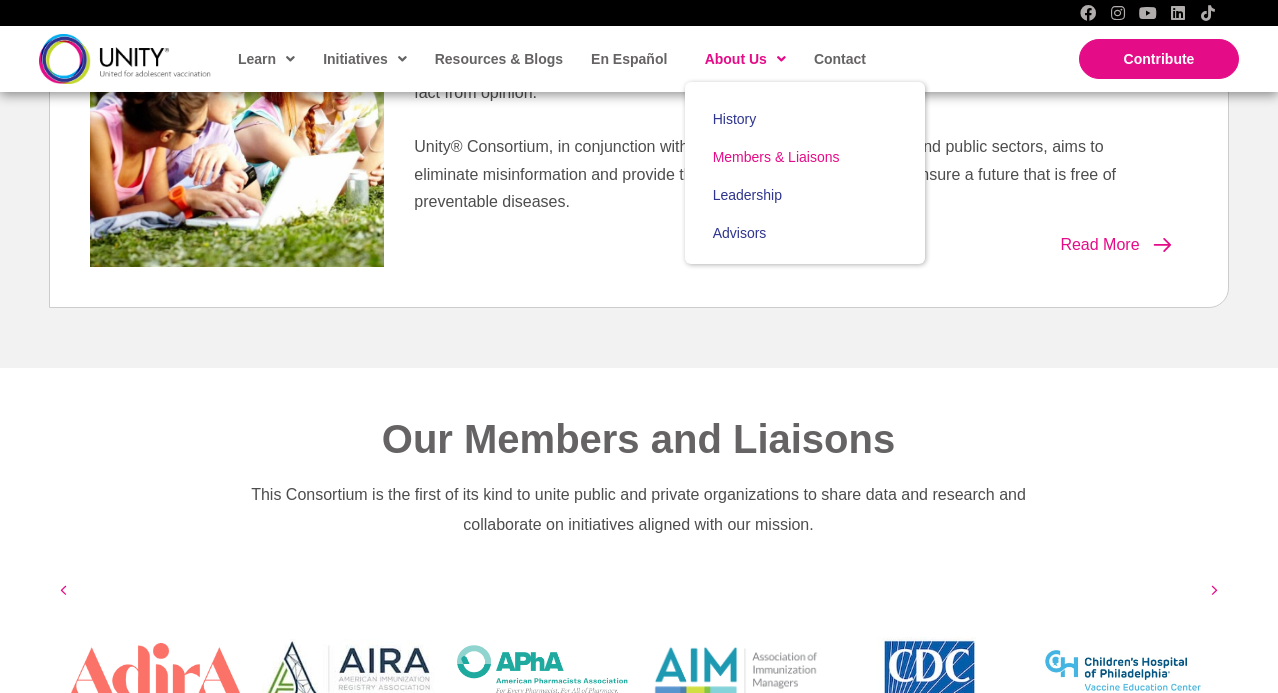 click on "Members & Liaisons" at bounding box center (776, 157) 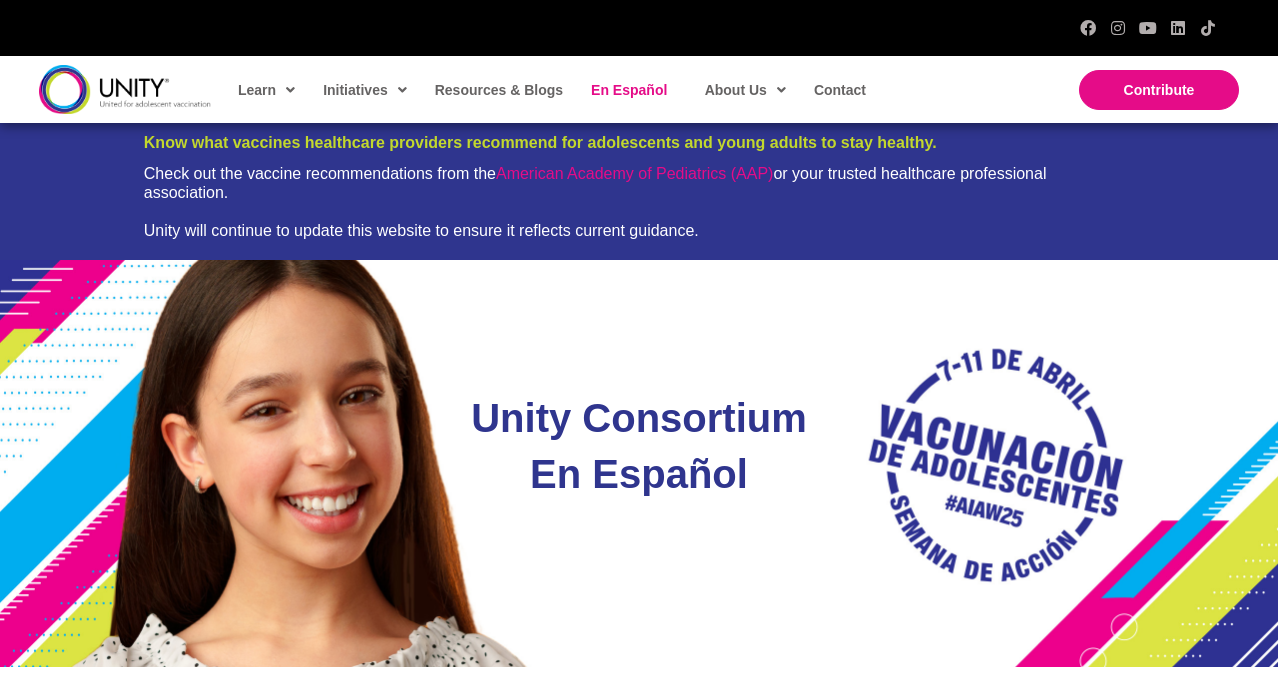 scroll, scrollTop: 63, scrollLeft: 0, axis: vertical 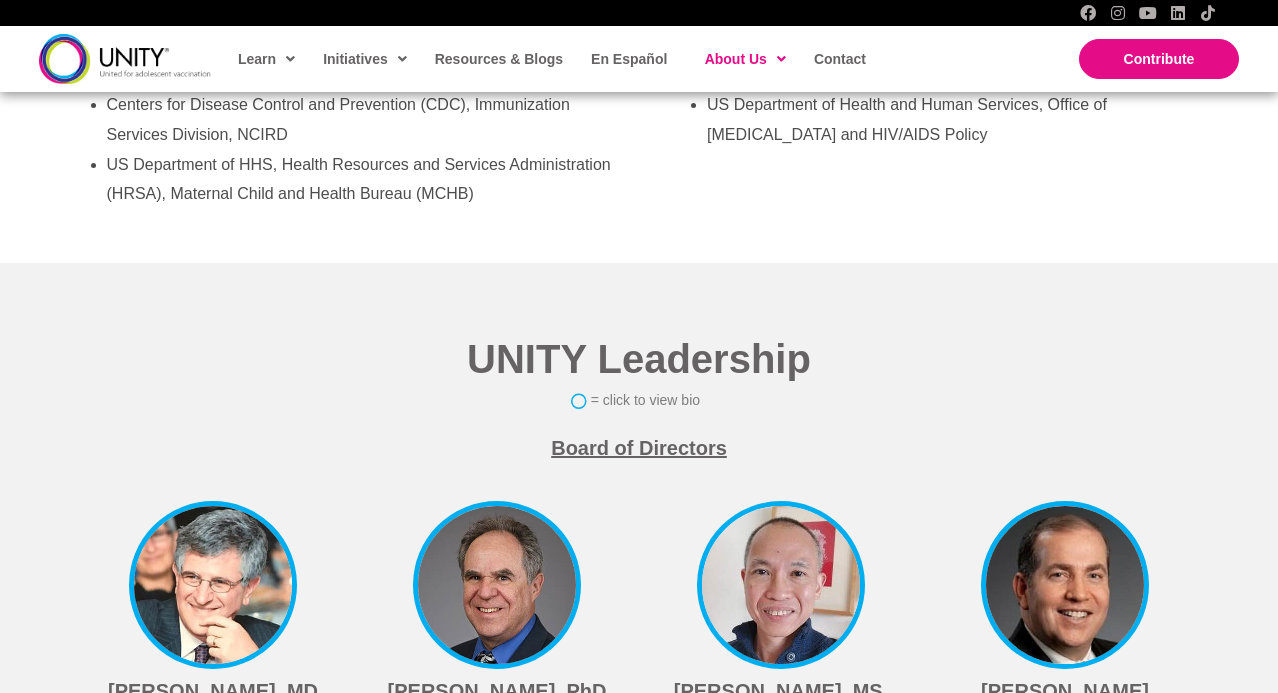 drag, startPoint x: 765, startPoint y: 430, endPoint x: 757, endPoint y: 343, distance: 87.36704 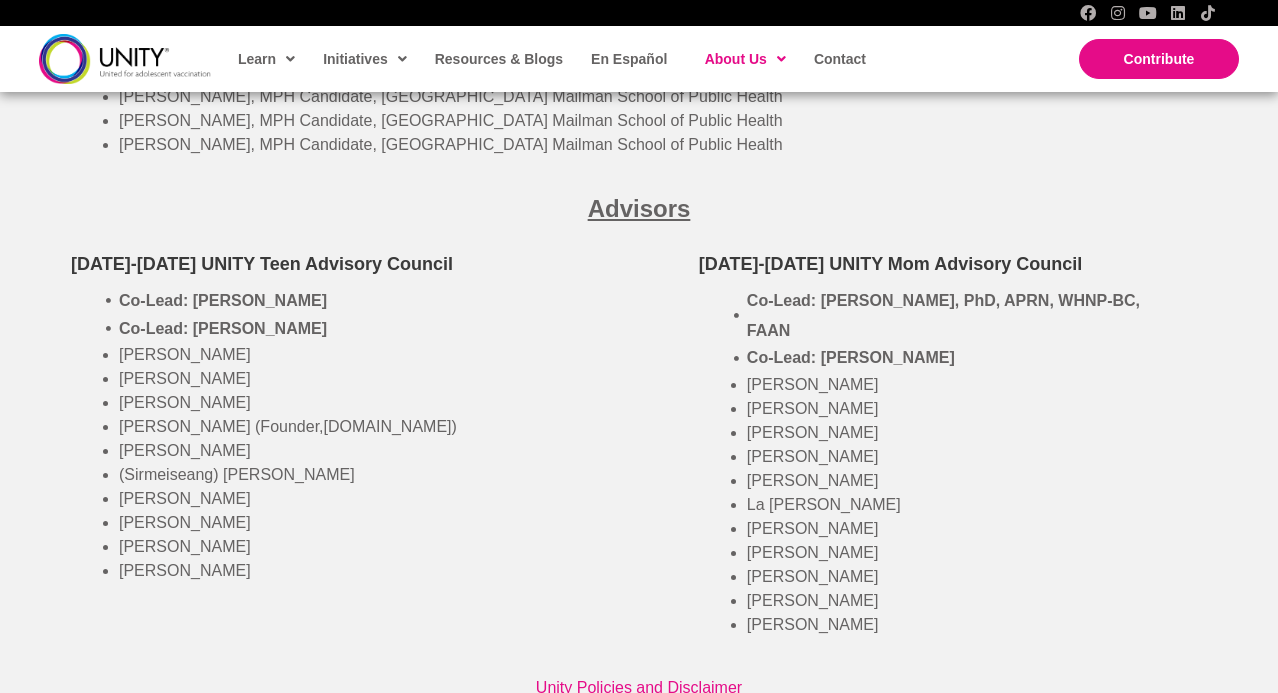 scroll, scrollTop: 6079, scrollLeft: 0, axis: vertical 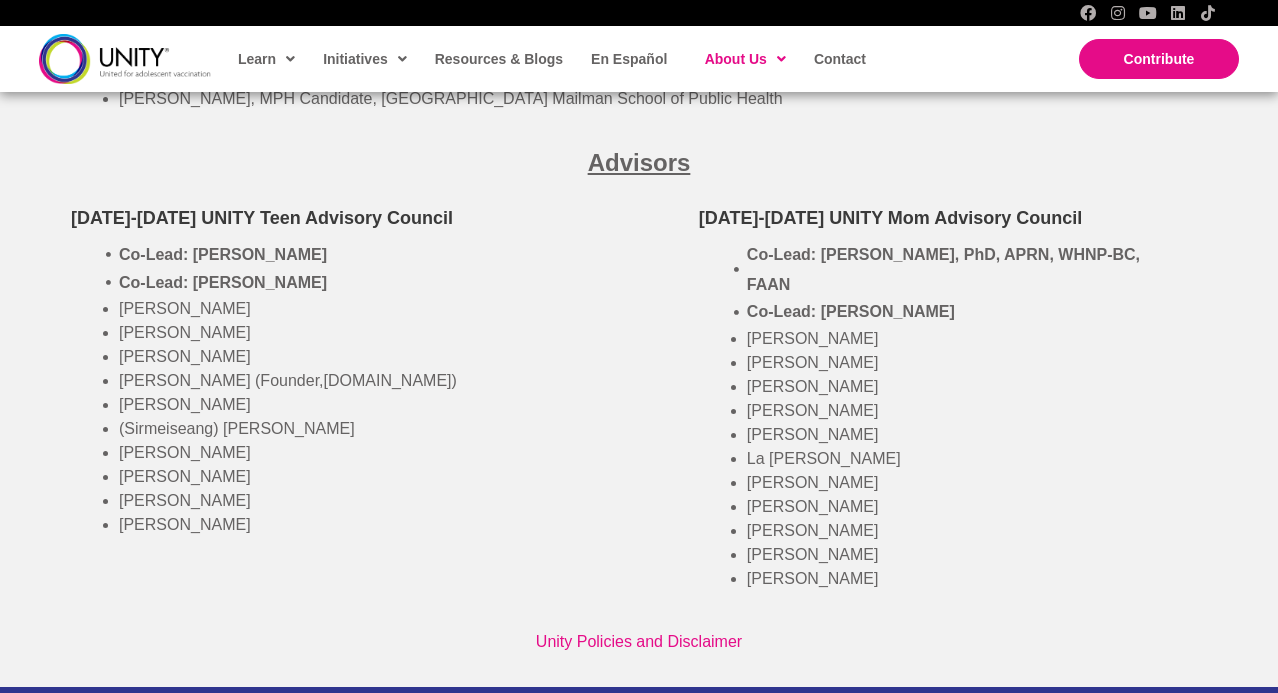 drag, startPoint x: 785, startPoint y: 350, endPoint x: 776, endPoint y: 284, distance: 66.61081 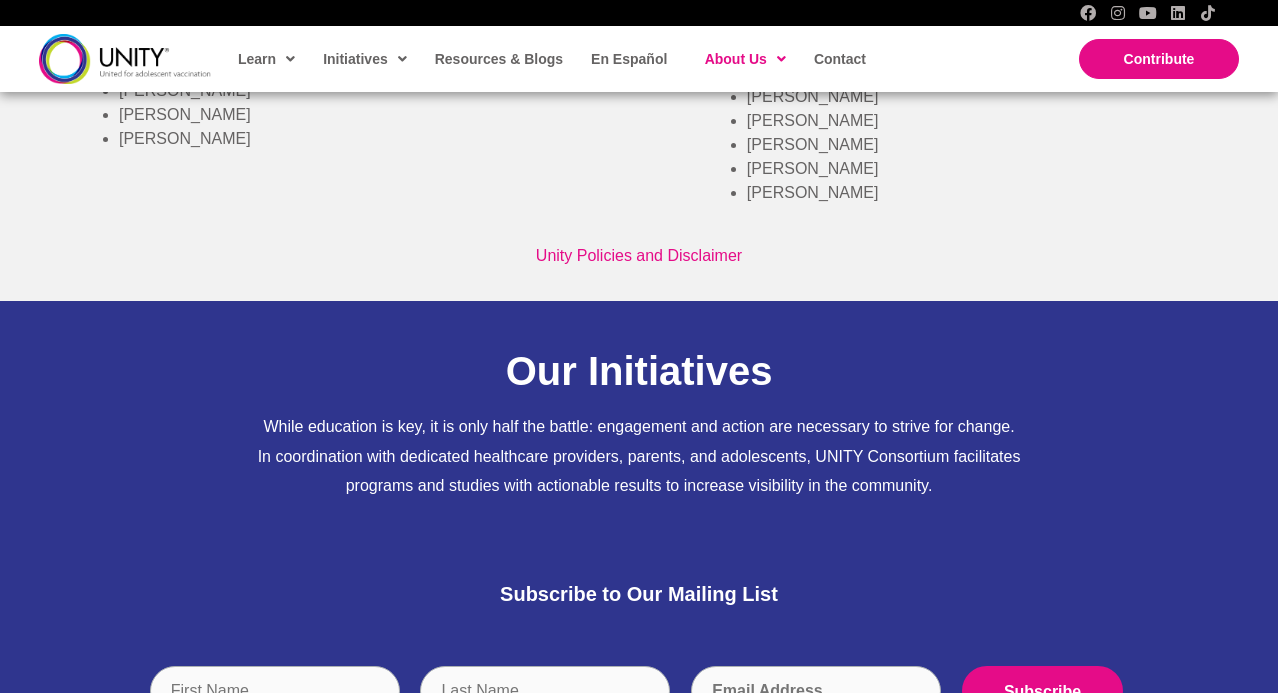 scroll, scrollTop: 6392, scrollLeft: 0, axis: vertical 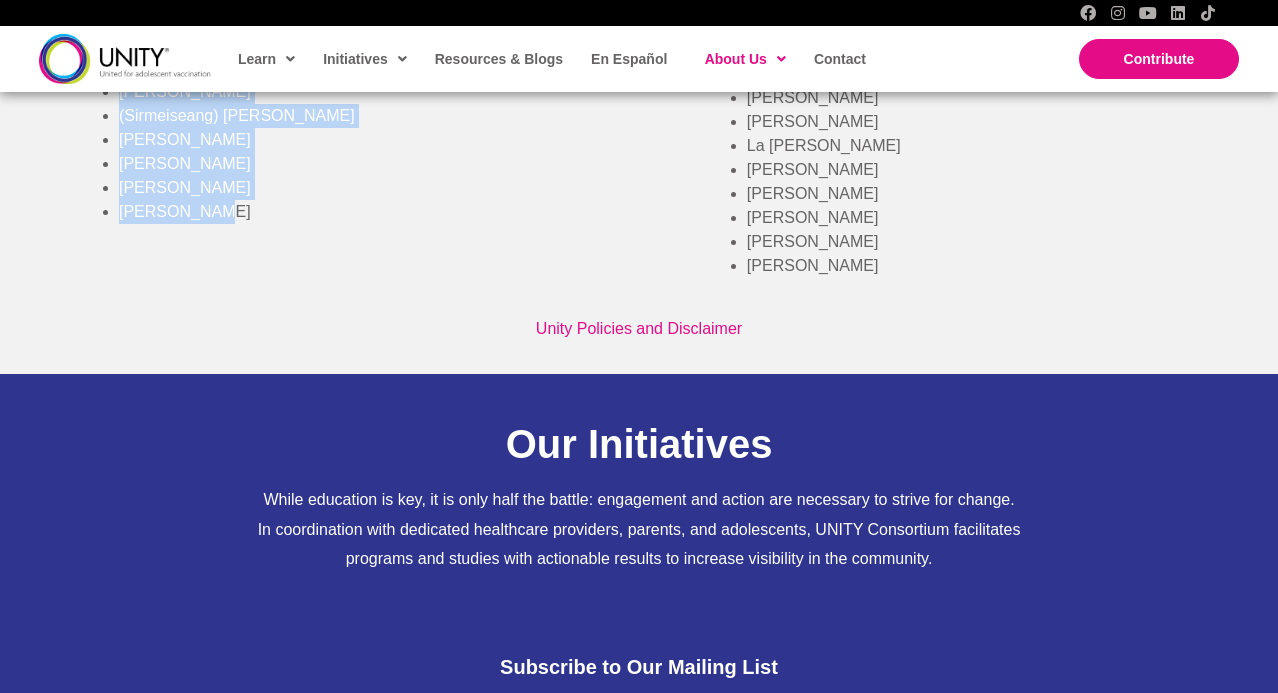 drag, startPoint x: 222, startPoint y: 430, endPoint x: 109, endPoint y: 163, distance: 289.92758 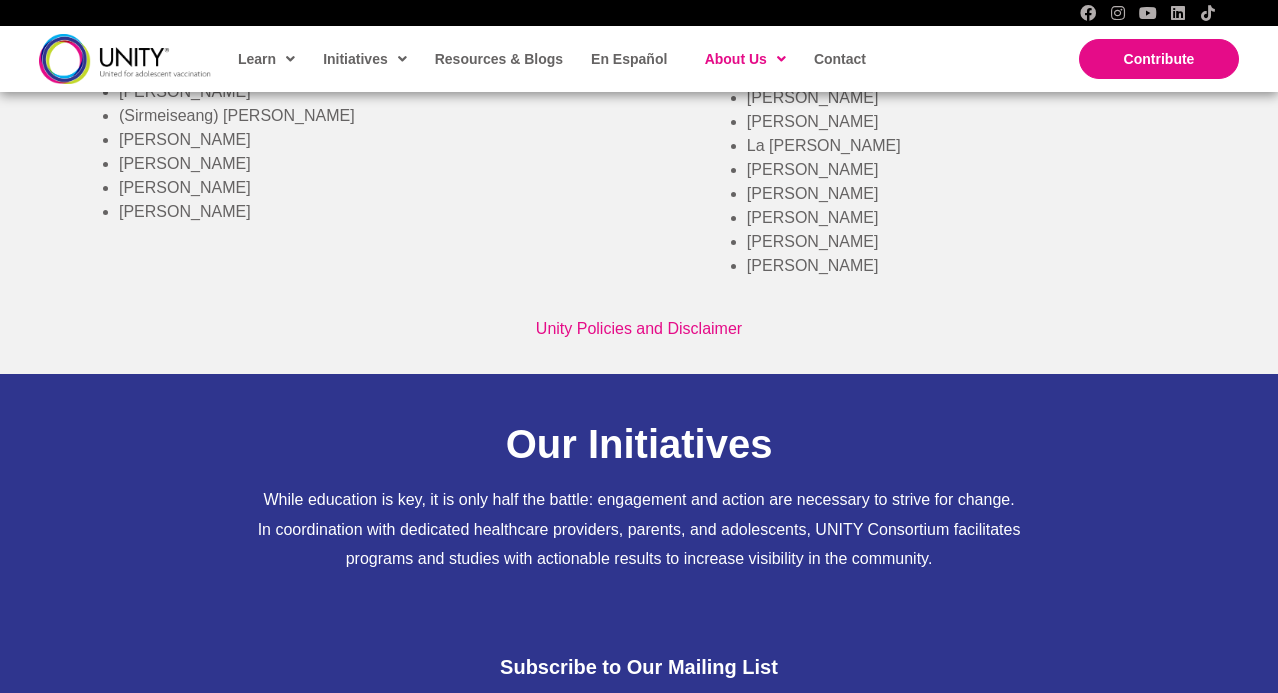 click on "2023-2024 UNITY Teen Advisory Council" at bounding box center [385, -89] 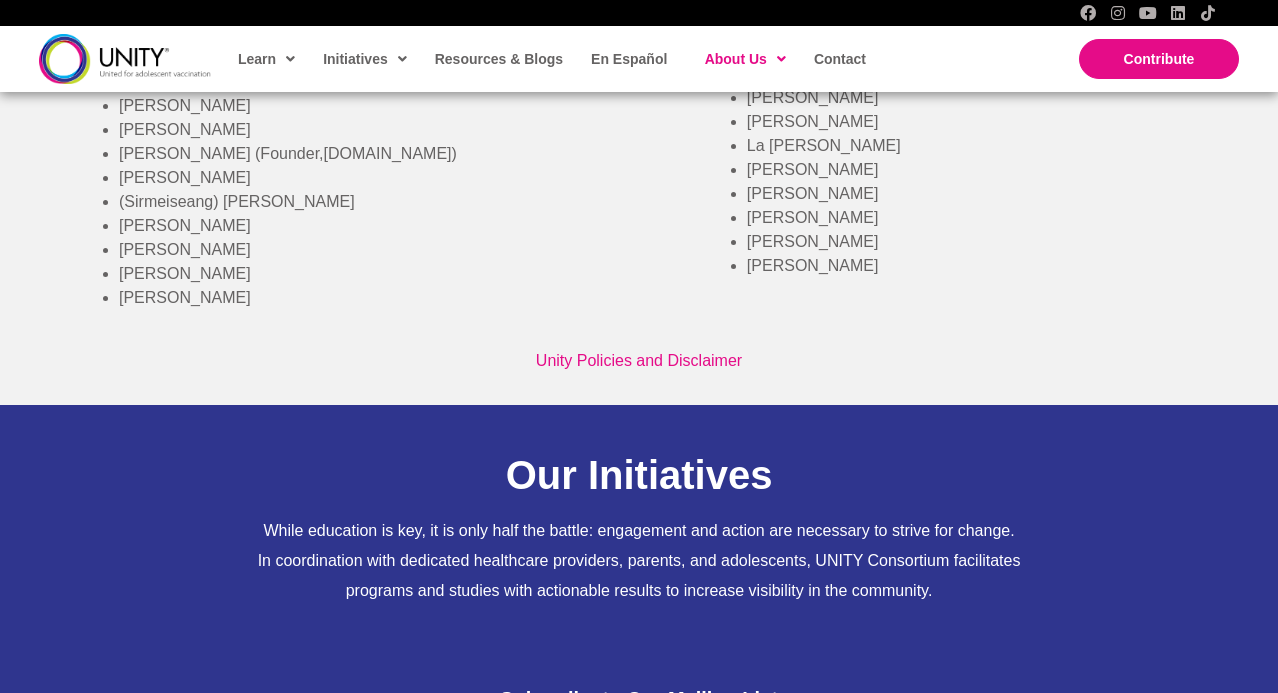 click on "Co-Lead: Ethan Lindenberger" at bounding box center [391, -58] 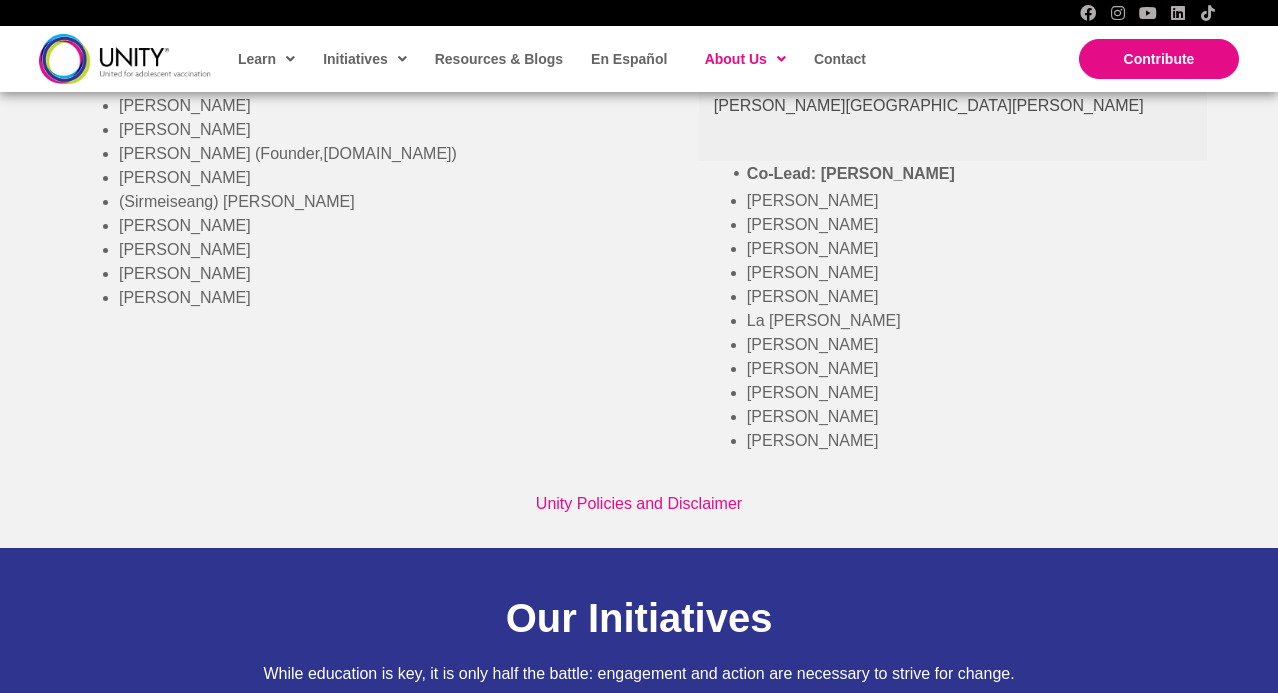 click on "Co-Lead: Sara Vivo" at bounding box center (959, 174) 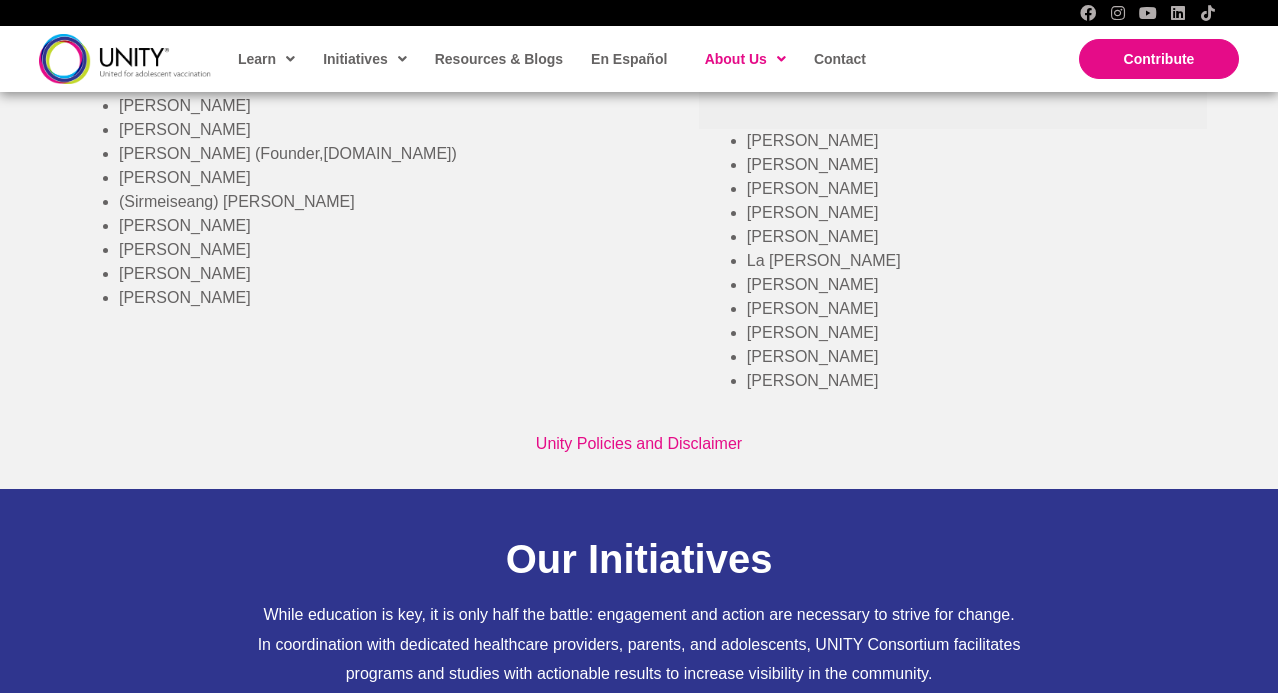 click on "Co-Lead: Holly Fontenot, PhD, APRN, WHNP-BC, FAAN" at bounding box center [959, -44] 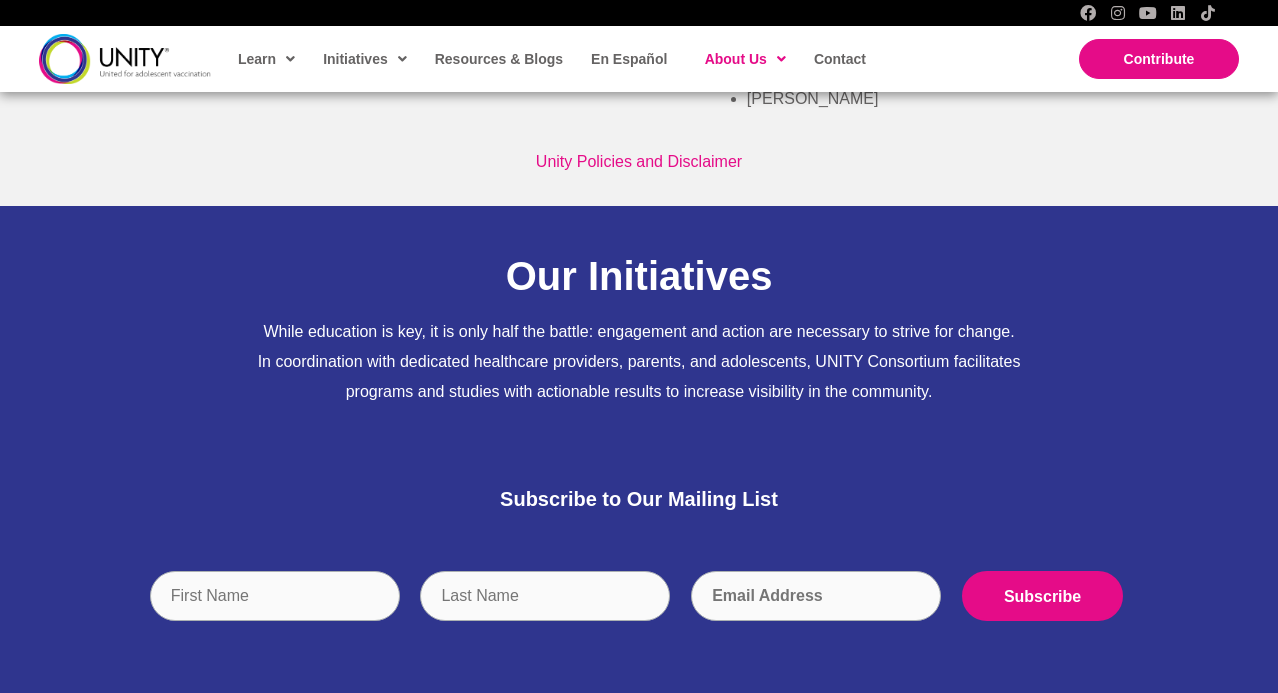 scroll, scrollTop: 6892, scrollLeft: 0, axis: vertical 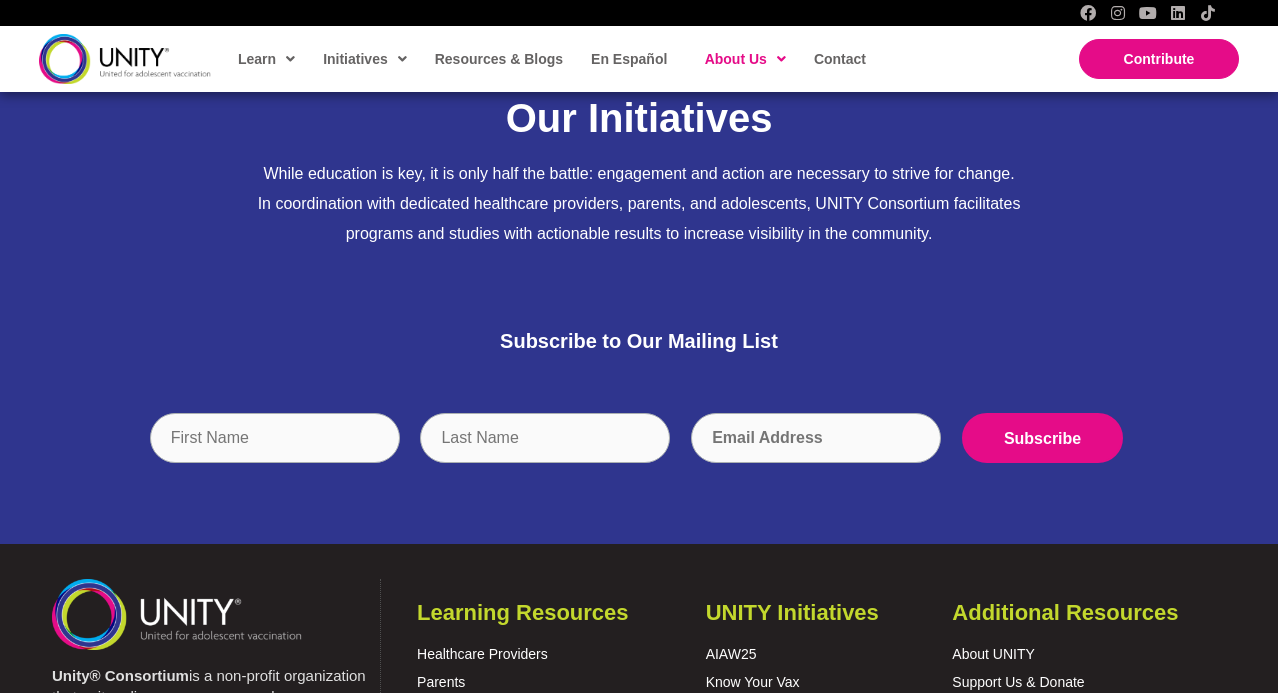 click on "Our Initiatives
While education is key, it is only half the battle: engagement and action are necessary to strive for change. In coordination with dedicated healthcare providers, parents, and adolescents, UNITY Consortium facilitates programs and studies with actionable results to increase visibility in the community." at bounding box center (639, 170) 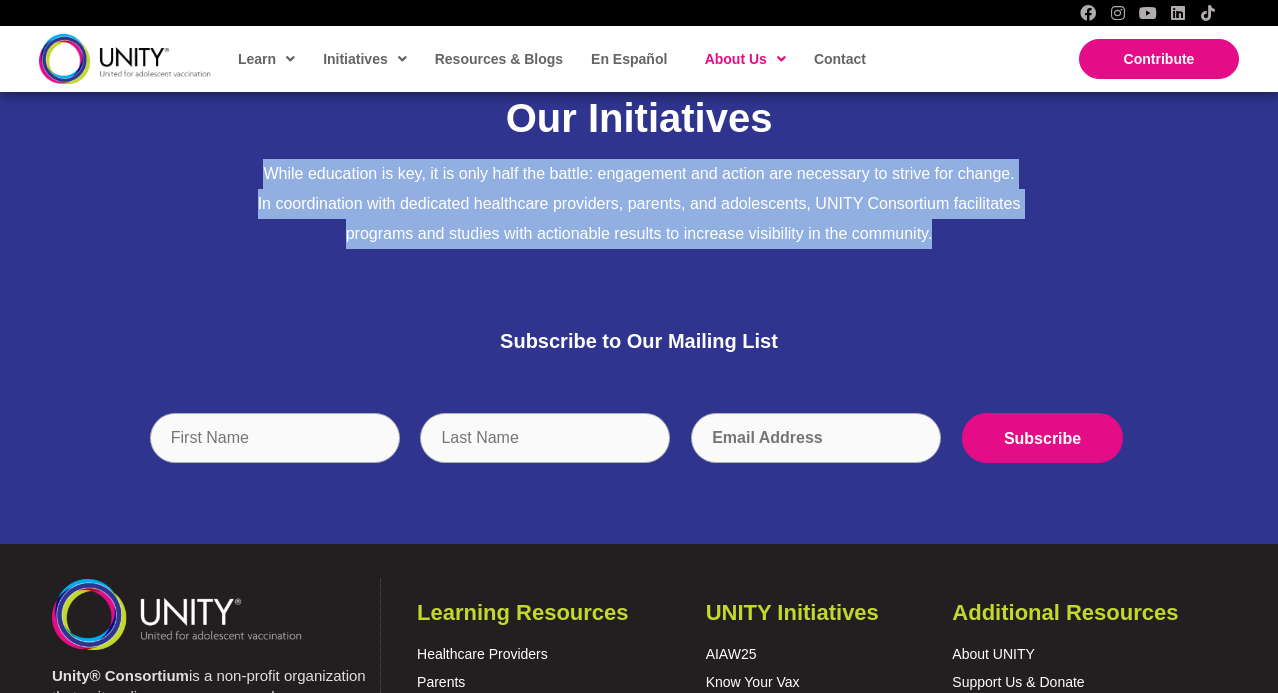 drag, startPoint x: 1009, startPoint y: 314, endPoint x: 1041, endPoint y: 415, distance: 105.9481 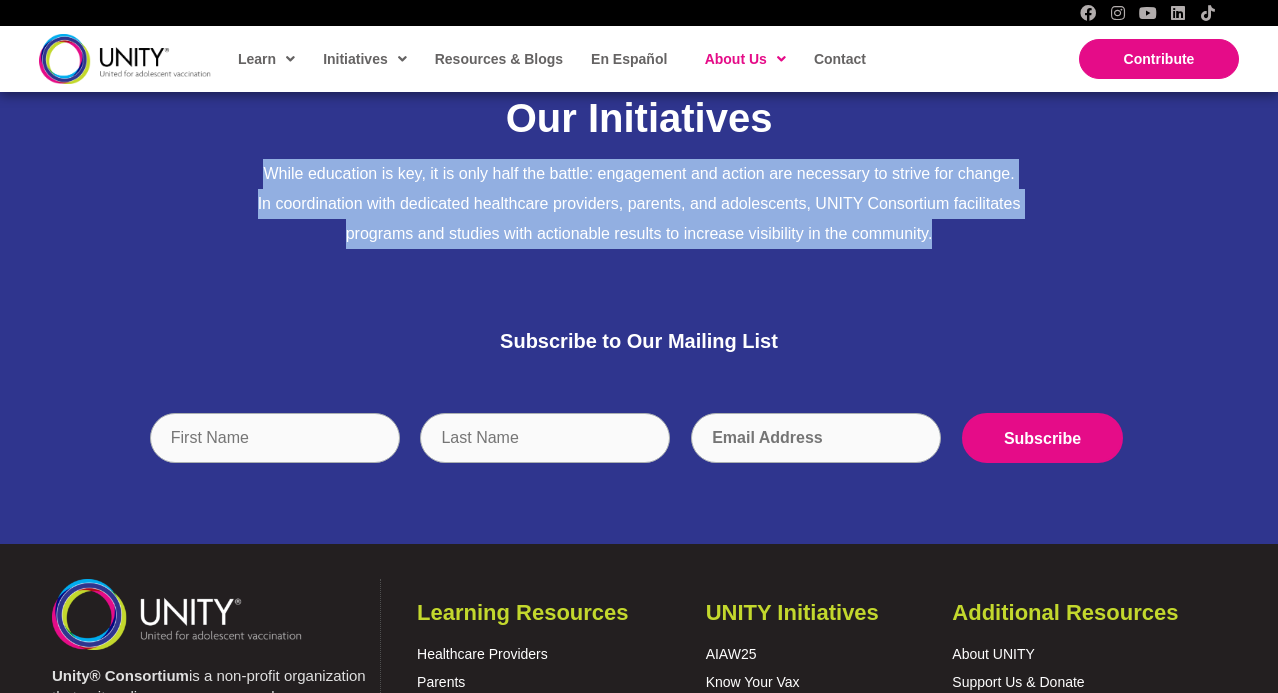 click on "Our Initiatives
While education is key, it is only half the battle: engagement and action are necessary to strive for change. In coordination with dedicated healthcare providers, parents, and adolescents, UNITY Consortium facilitates programs and studies with actionable results to increase visibility in the community." at bounding box center (639, 173) 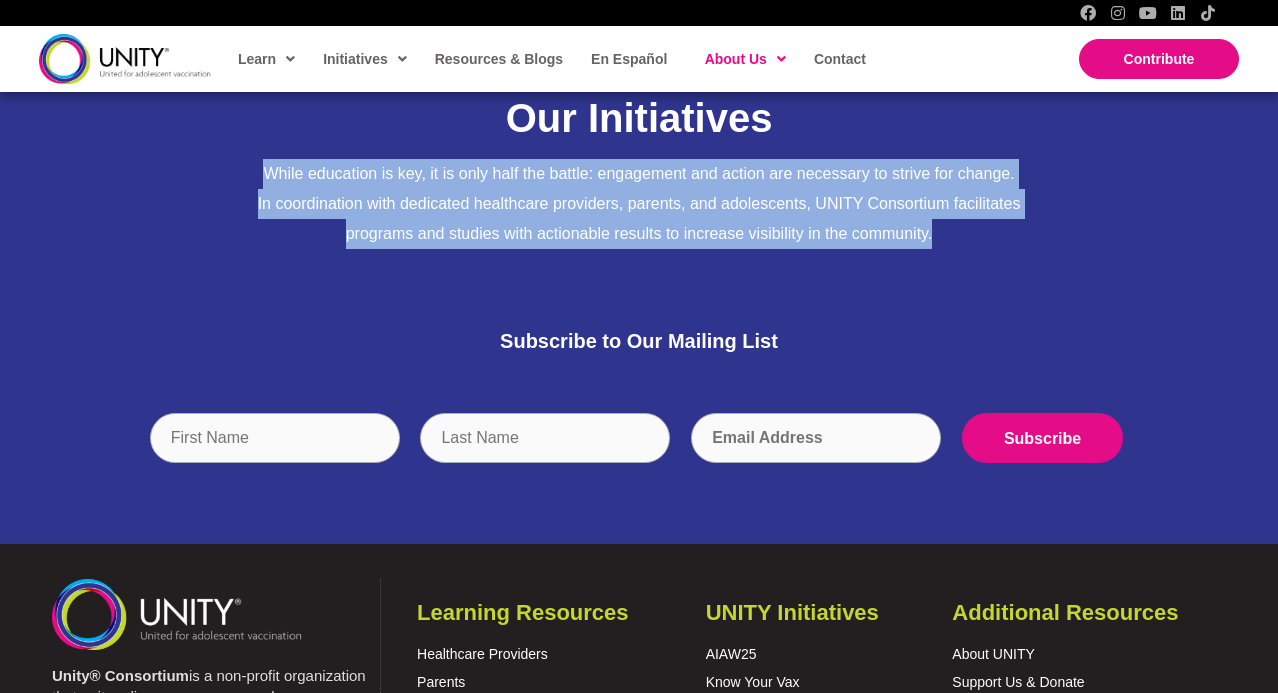 drag, startPoint x: 998, startPoint y: 420, endPoint x: 990, endPoint y: 300, distance: 120.26637 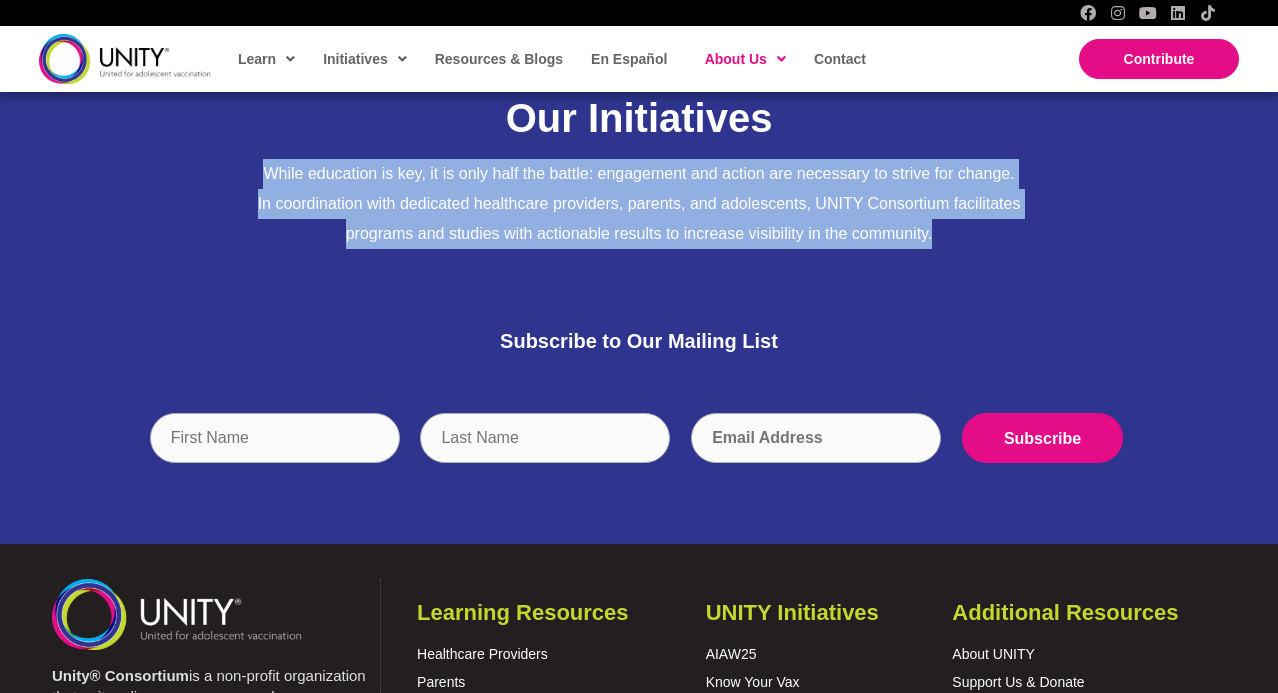 click on "Our Initiatives
While education is key, it is only half the battle: engagement and action are necessary to strive for change. In coordination with dedicated healthcare providers, parents, and adolescents, UNITY Consortium facilitates programs and studies with actionable results to increase visibility in the community." at bounding box center (639, 173) 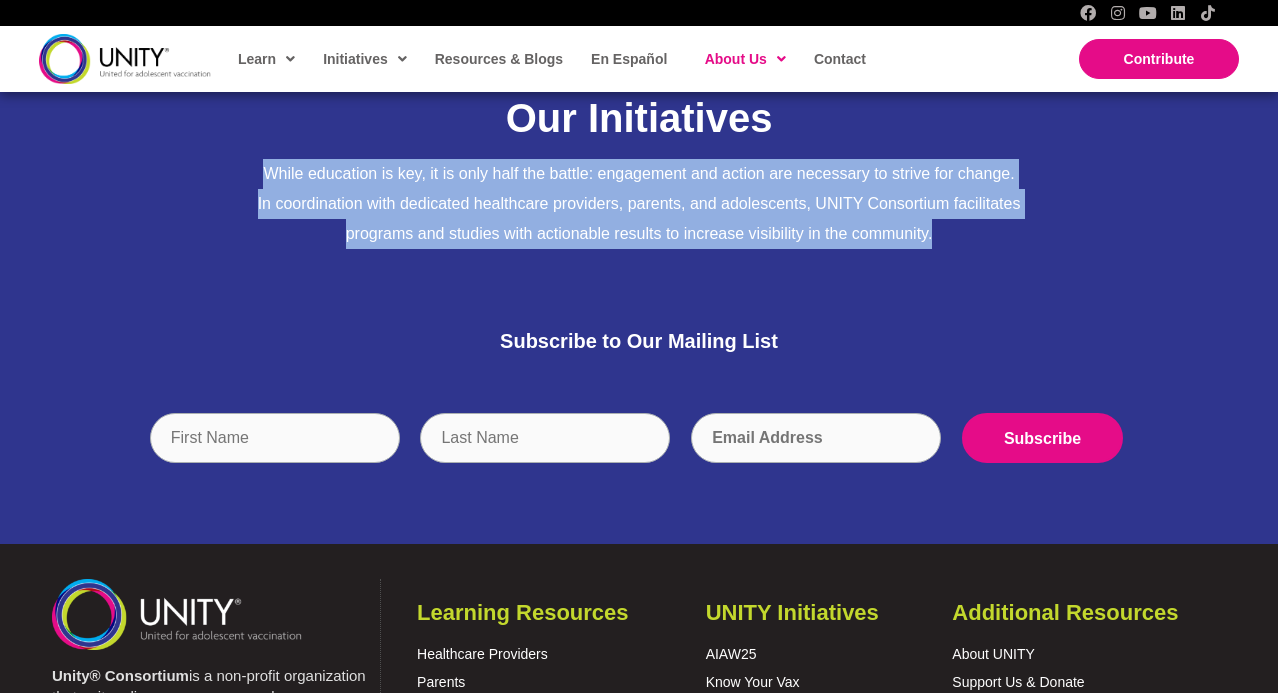 drag, startPoint x: 961, startPoint y: 317, endPoint x: 999, endPoint y: 429, distance: 118.270874 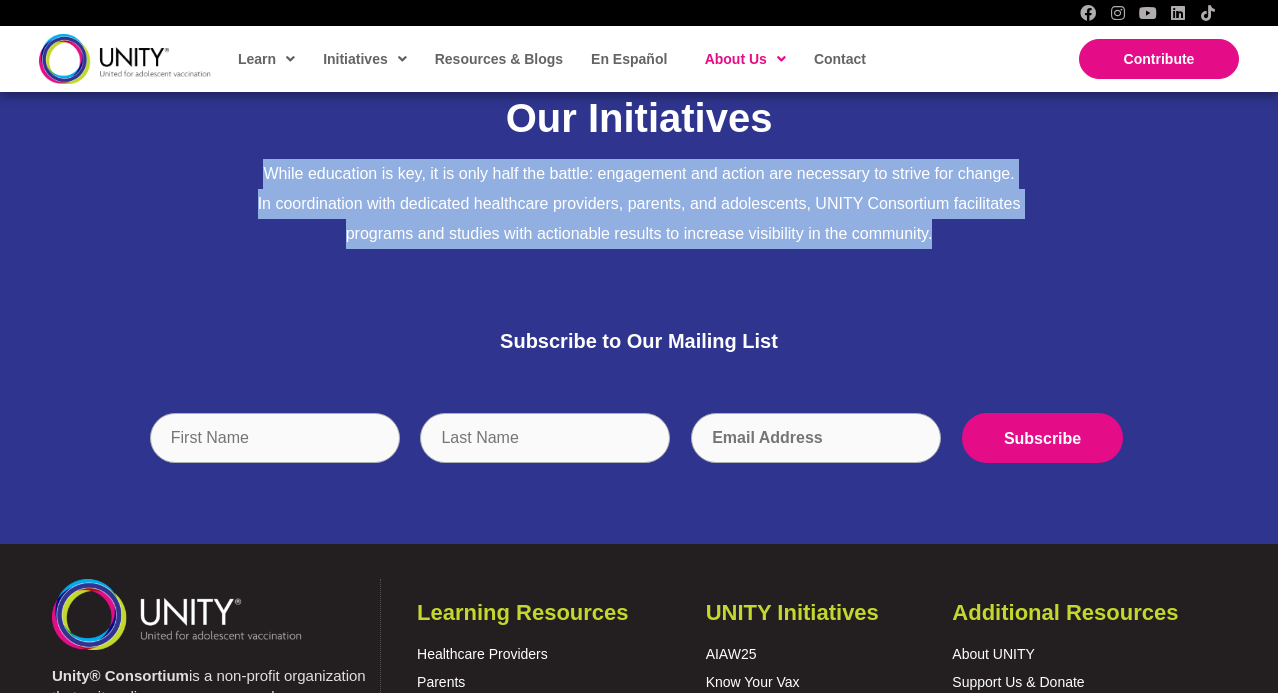 click on "Our Initiatives
While education is key, it is only half the battle: engagement and action are necessary to strive for change. In coordination with dedicated healthcare providers, parents, and adolescents, UNITY Consortium facilitates programs and studies with actionable results to increase visibility in the community." at bounding box center [639, 173] 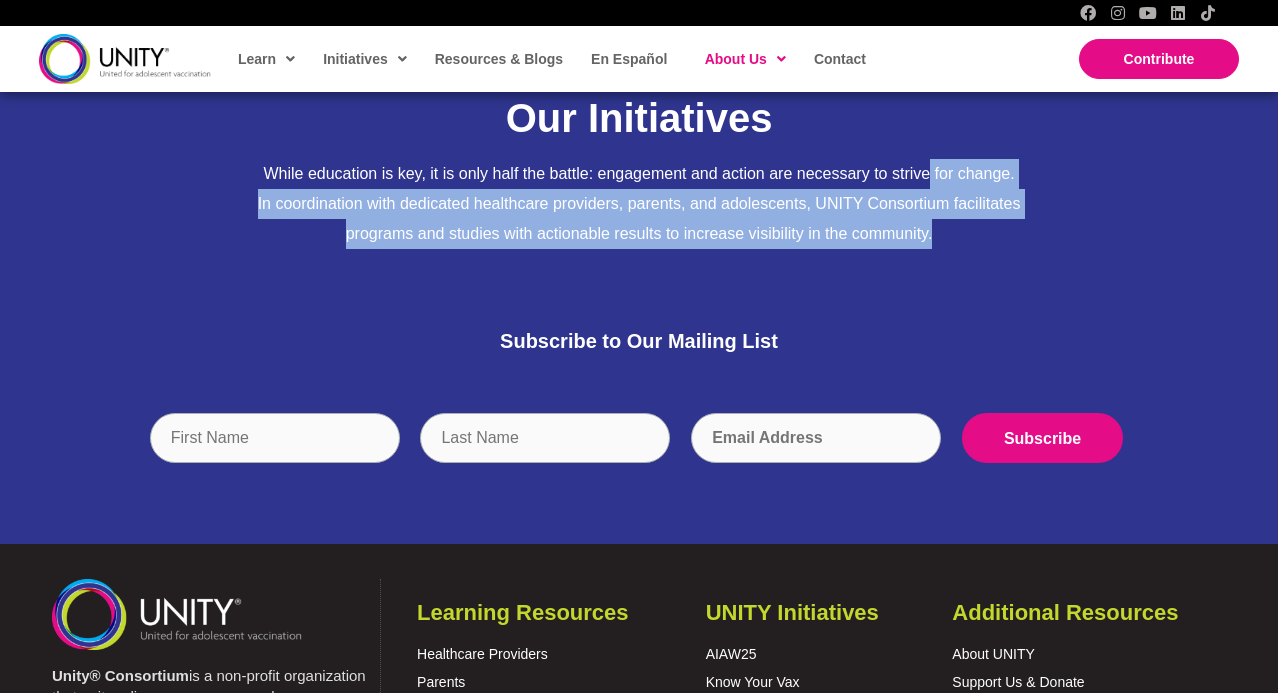 drag, startPoint x: 931, startPoint y: 401, endPoint x: 924, endPoint y: 330, distance: 71.34424 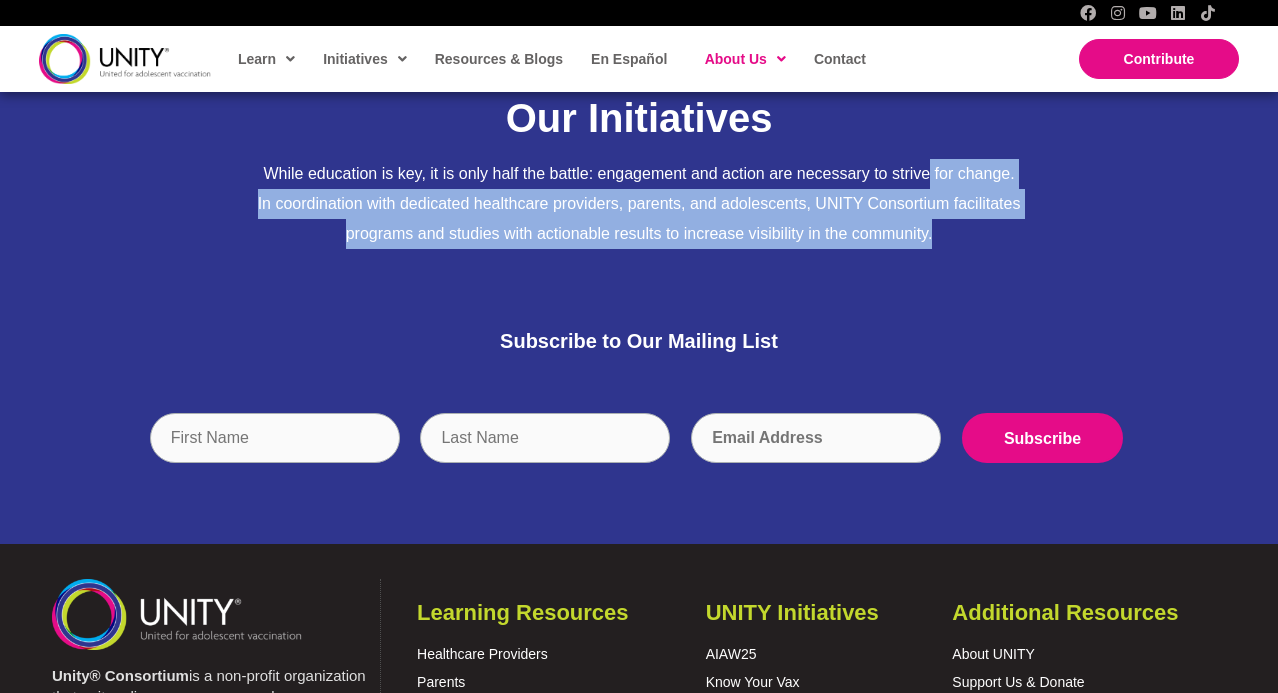 click on "While education is key, it is only half the battle: engagement and action are necessary to strive for change. In coordination with dedicated healthcare providers, parents, and adolescents, UNITY Consortium facilitates programs and studies with actionable results to increase visibility in the community." at bounding box center (639, 203) 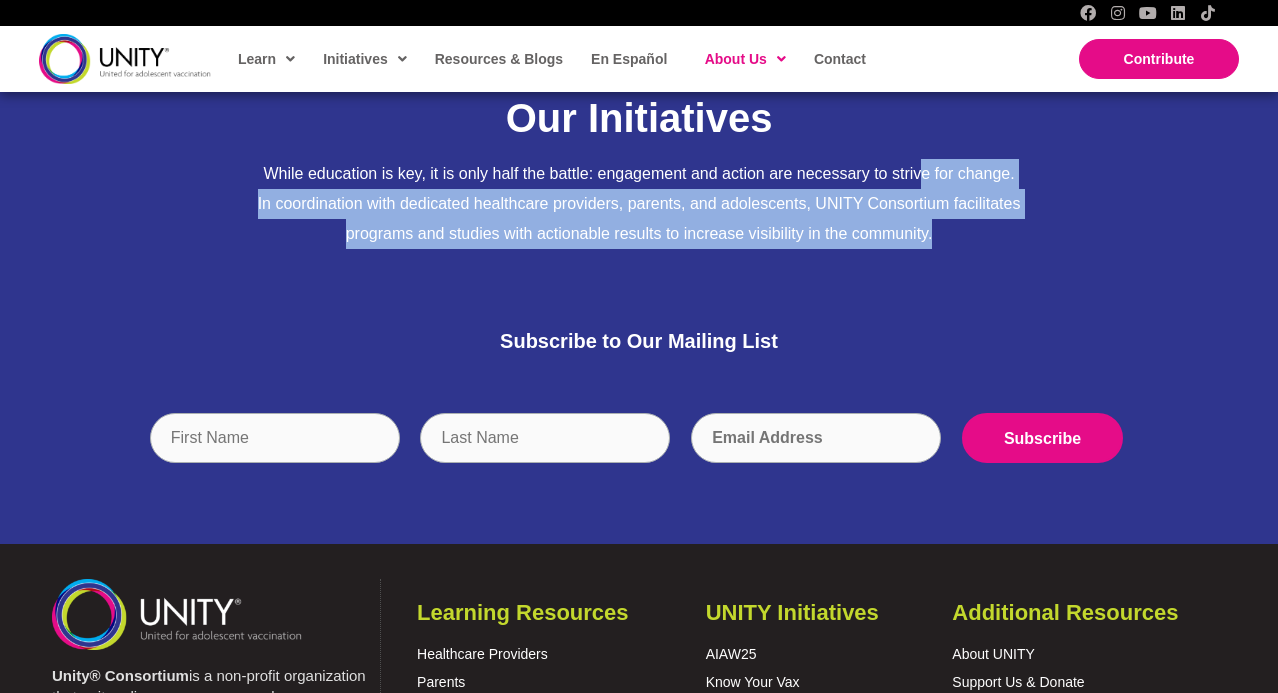 click on "While education is key, it is only half the battle: engagement and action are necessary to strive for change. In coordination with dedicated healthcare providers, parents, and adolescents, UNITY Consortium facilitates programs and studies with actionable results to increase visibility in the community." at bounding box center (639, 203) 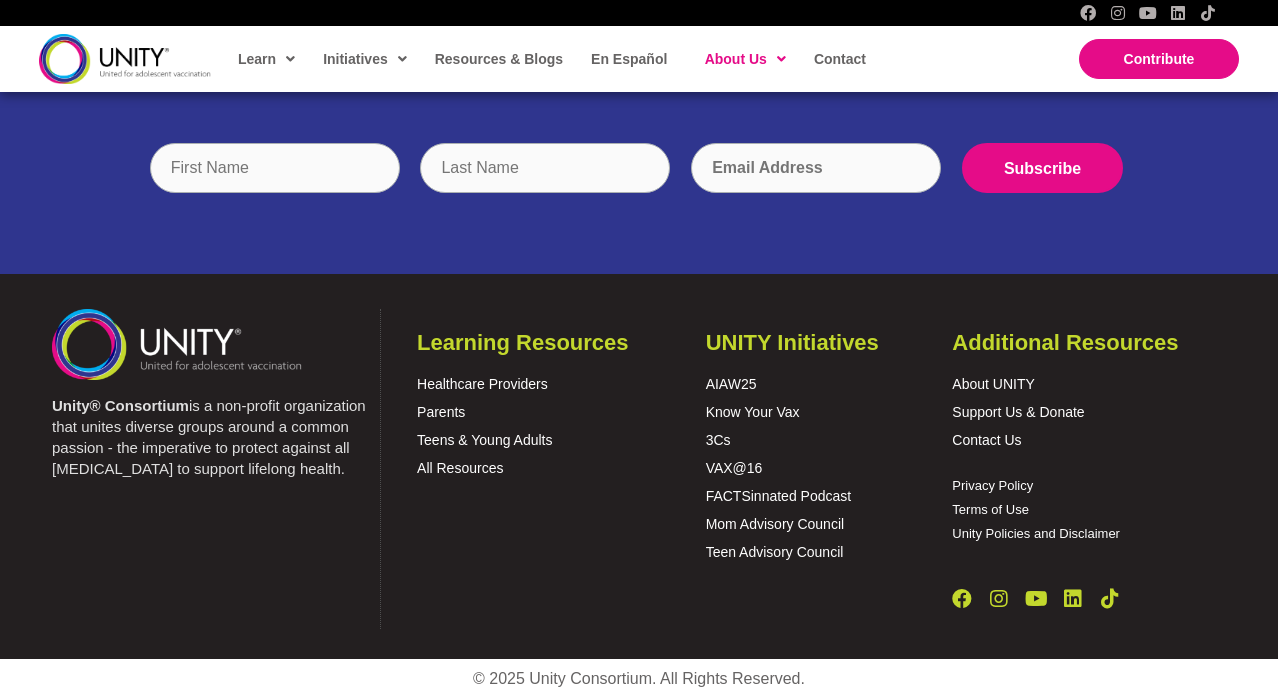 scroll, scrollTop: 7329, scrollLeft: 0, axis: vertical 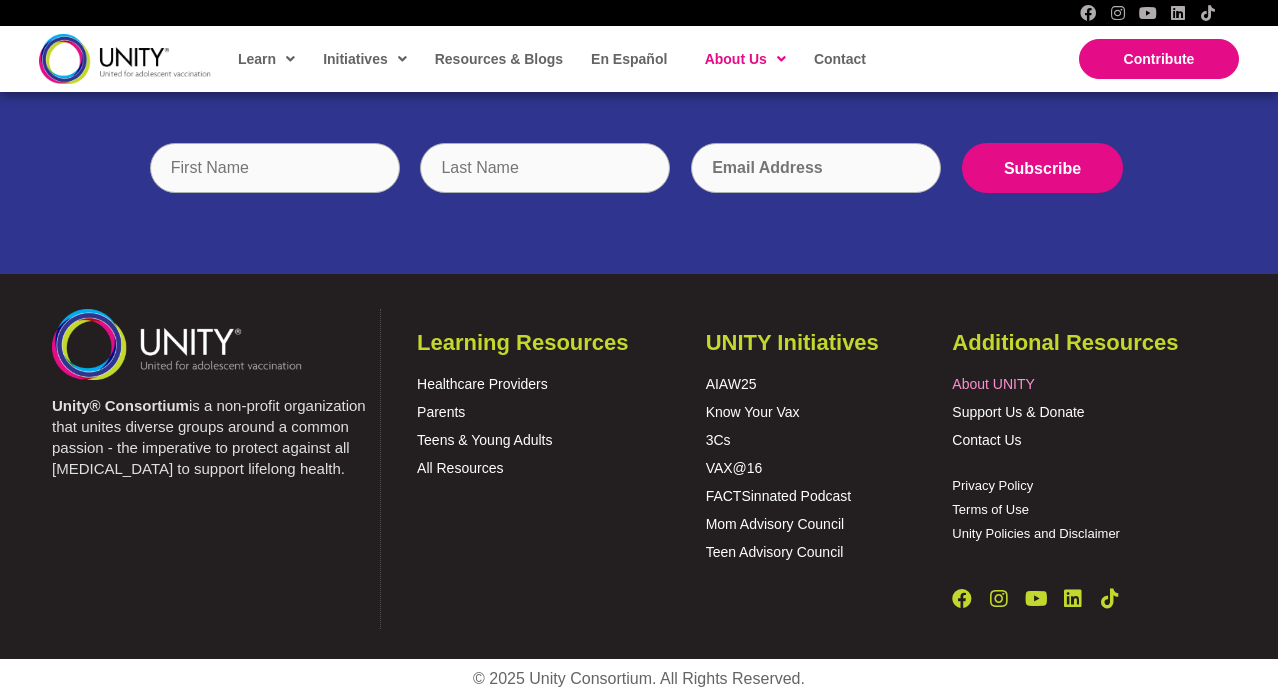 click on "About UNITY" at bounding box center (993, 384) 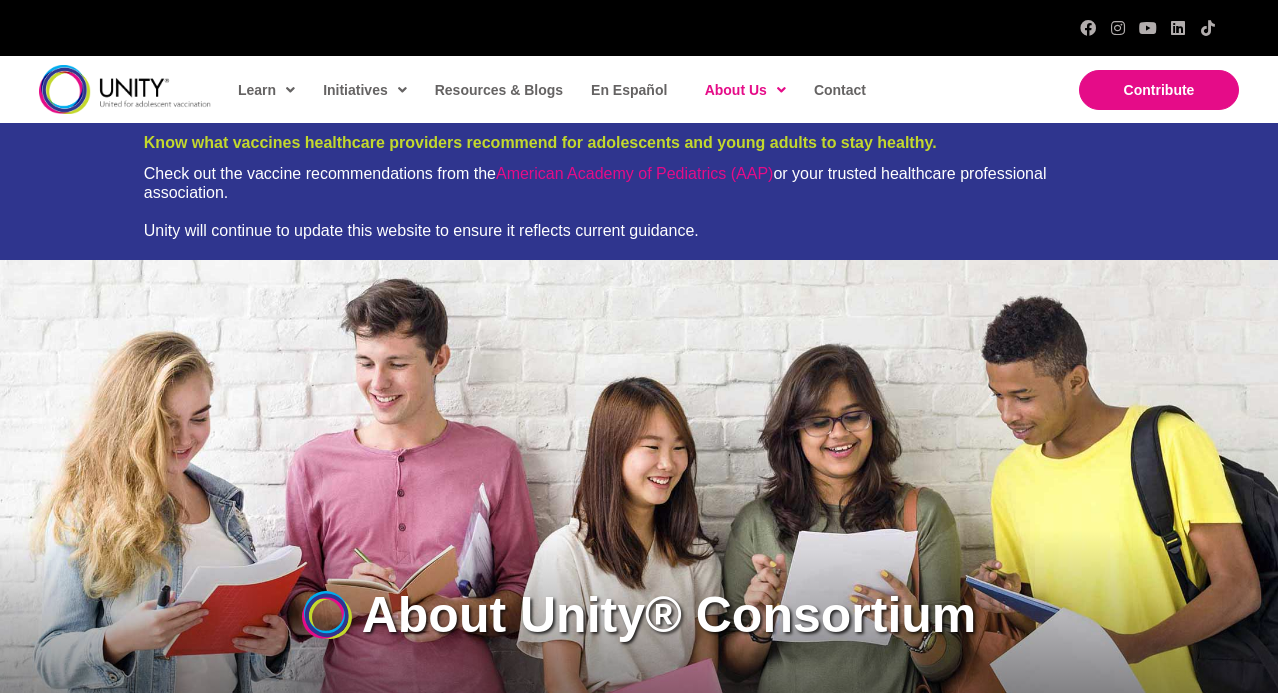 scroll, scrollTop: 558, scrollLeft: 0, axis: vertical 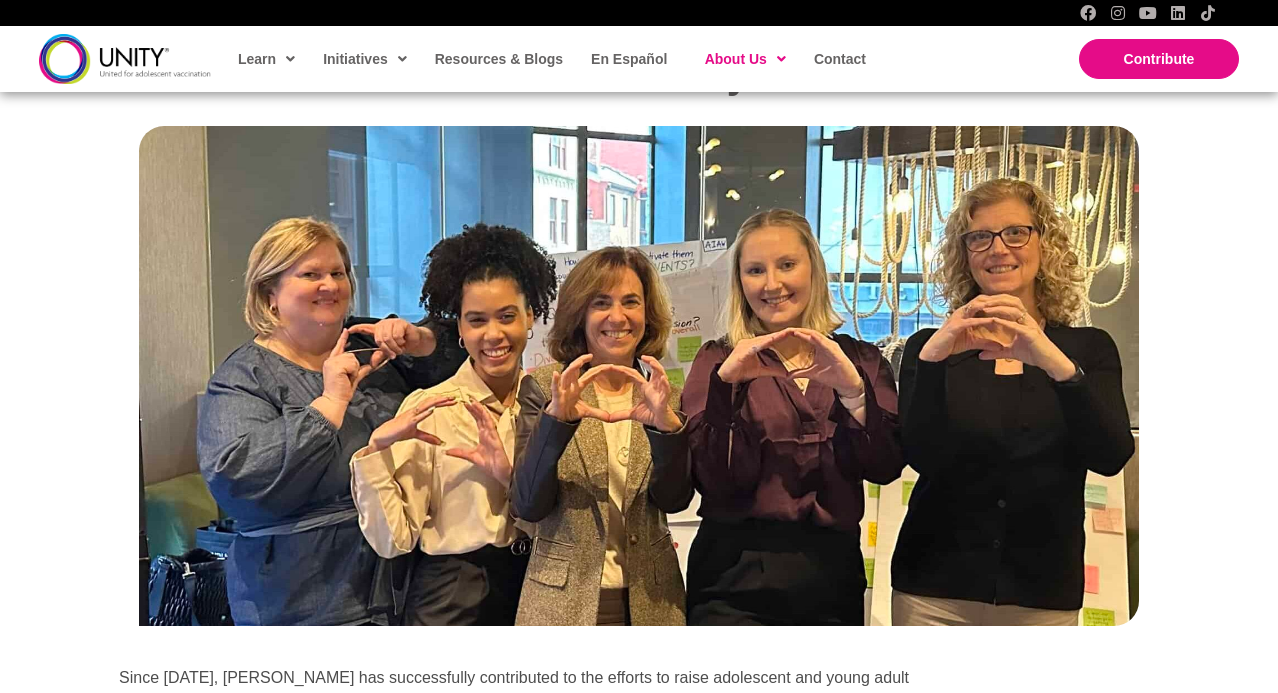 click at bounding box center [639, 376] 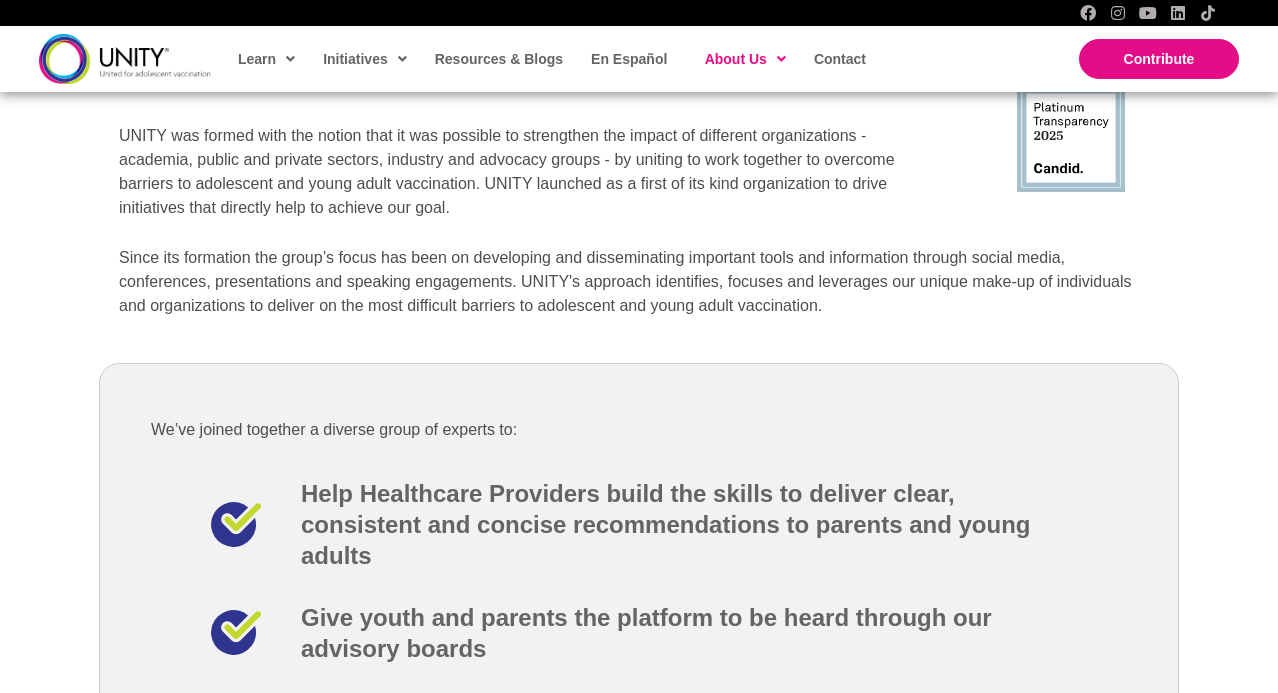 scroll, scrollTop: 2540, scrollLeft: 0, axis: vertical 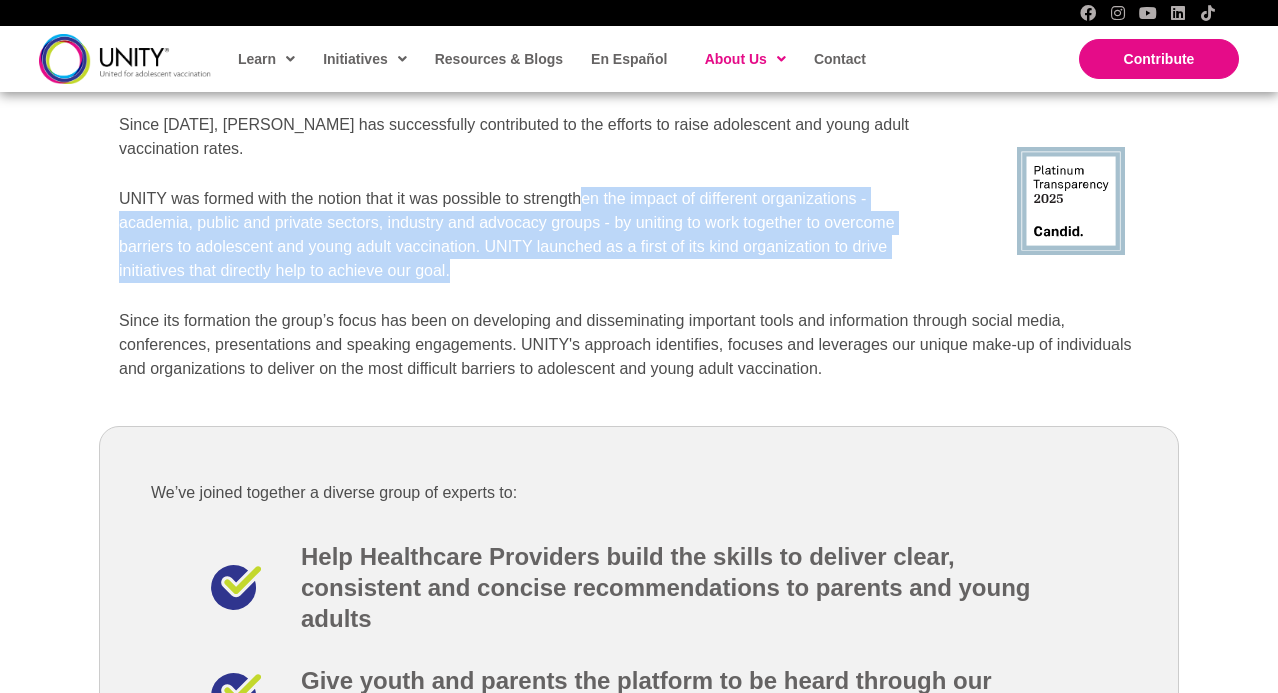 drag, startPoint x: 577, startPoint y: 261, endPoint x: 586, endPoint y: 161, distance: 100.40418 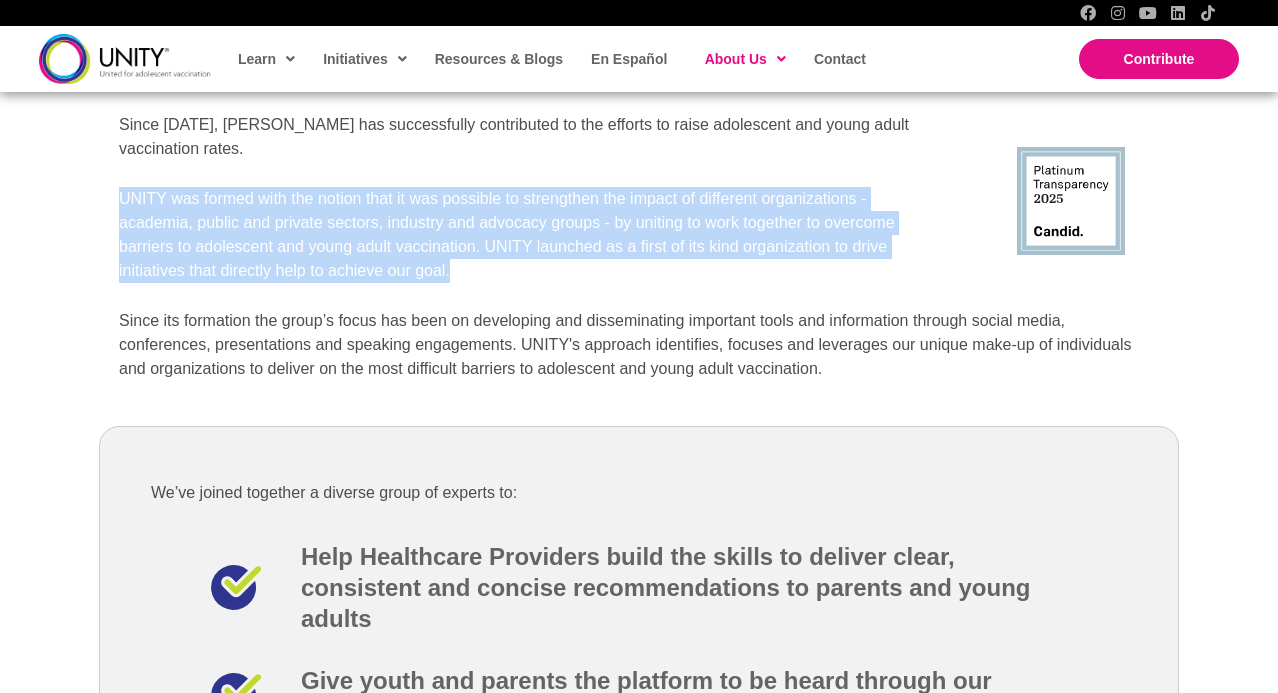click on "Since 2014, UNITY has successfully contributed to the efforts to raise adolescent and young adult vaccination rates.
UNITY was formed with the notion that it was possible to strengthen the impact of different organizations - academia, public and private sectors, industry and advocacy groups - by uniting to work together to overcome barriers to adolescent and young adult vaccination. UNITY launched as a first of its kind organization to drive initiatives that directly help to achieve our goal." at bounding box center [531, 198] 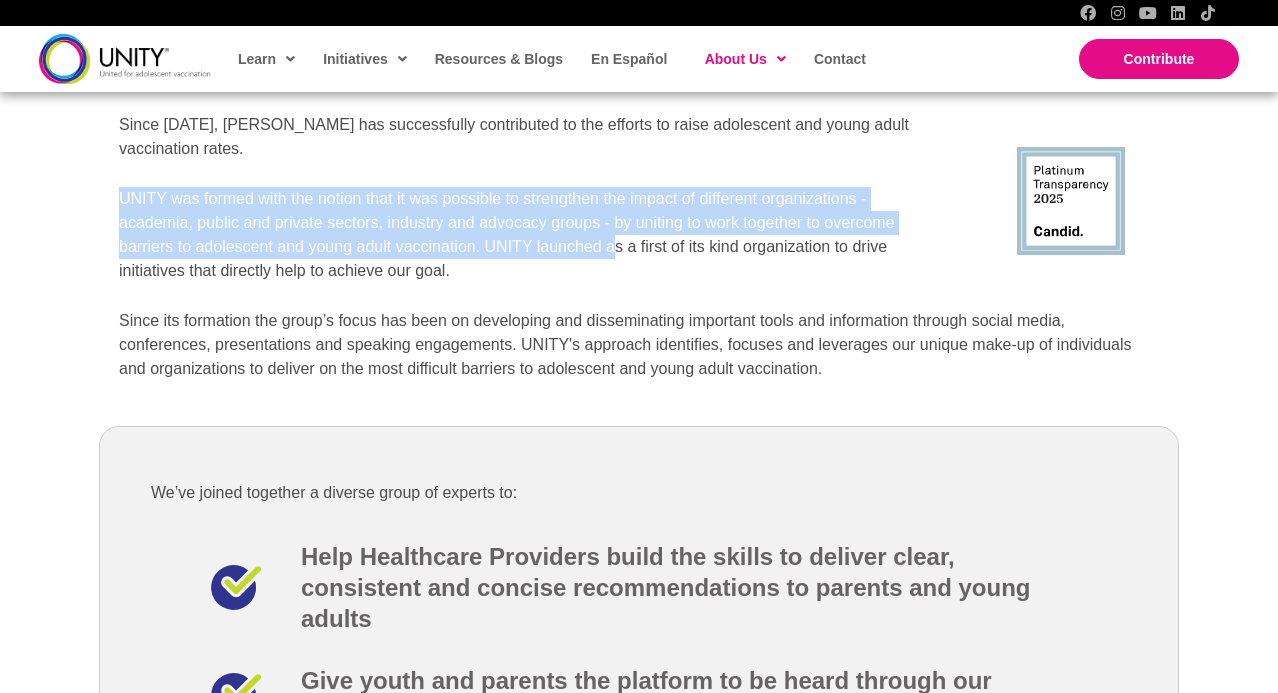 drag, startPoint x: 586, startPoint y: 151, endPoint x: 629, endPoint y: 242, distance: 100.6479 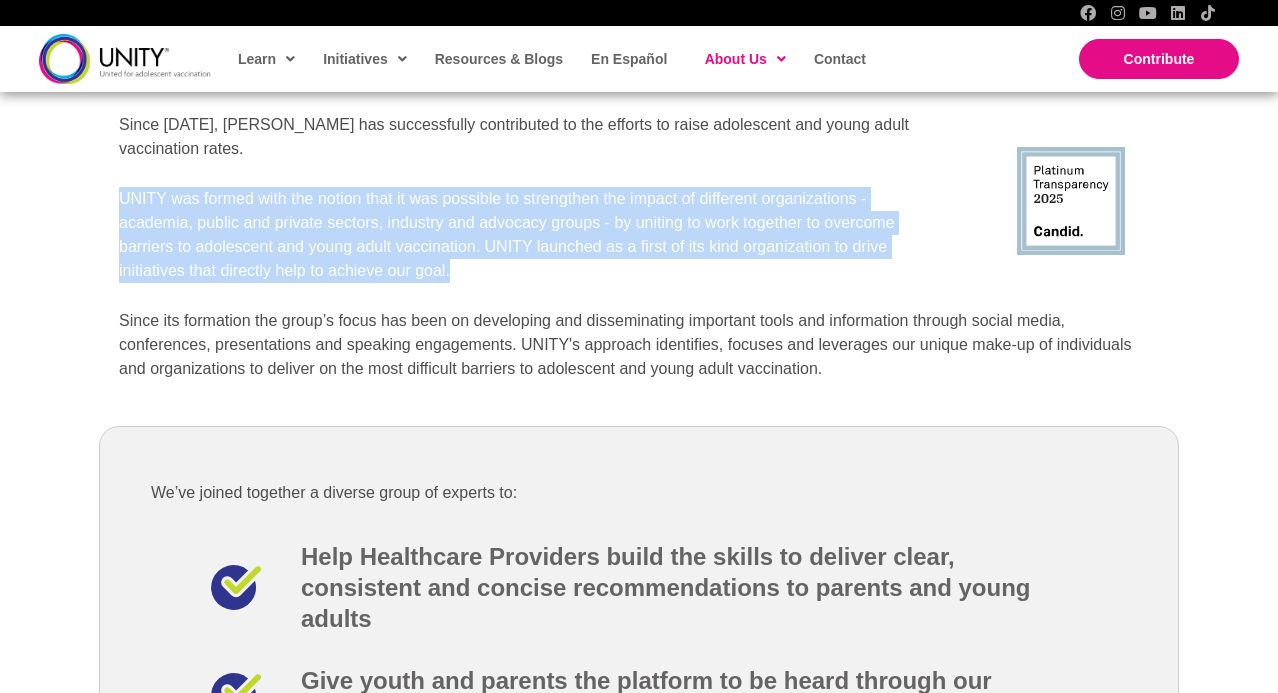 click on "UNITY was formed with the notion that it was possible to strengthen the impact of different organizations - academia, public and private sectors, industry and advocacy groups - by uniting to work together to overcome barriers to adolescent and young adult vaccination. UNITY launched as a first of its kind organization to drive initiatives that directly help to achieve our goal." at bounding box center [531, 235] 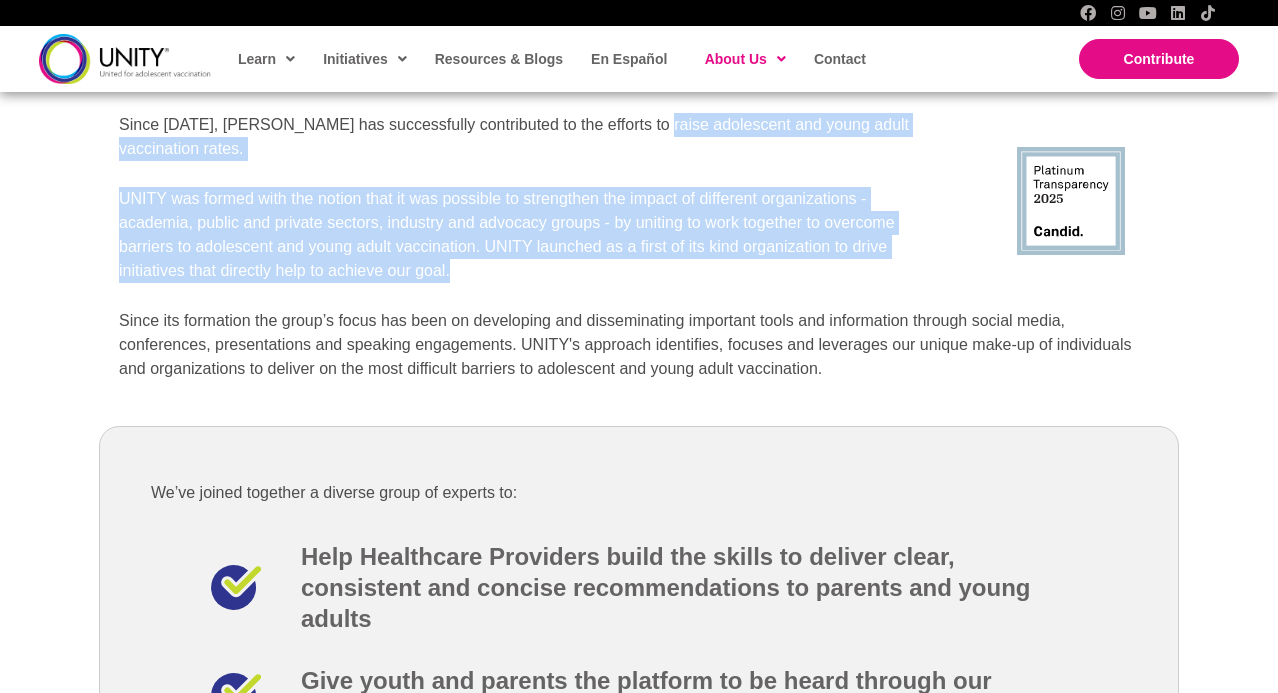 drag, startPoint x: 662, startPoint y: 251, endPoint x: 645, endPoint y: 125, distance: 127.141655 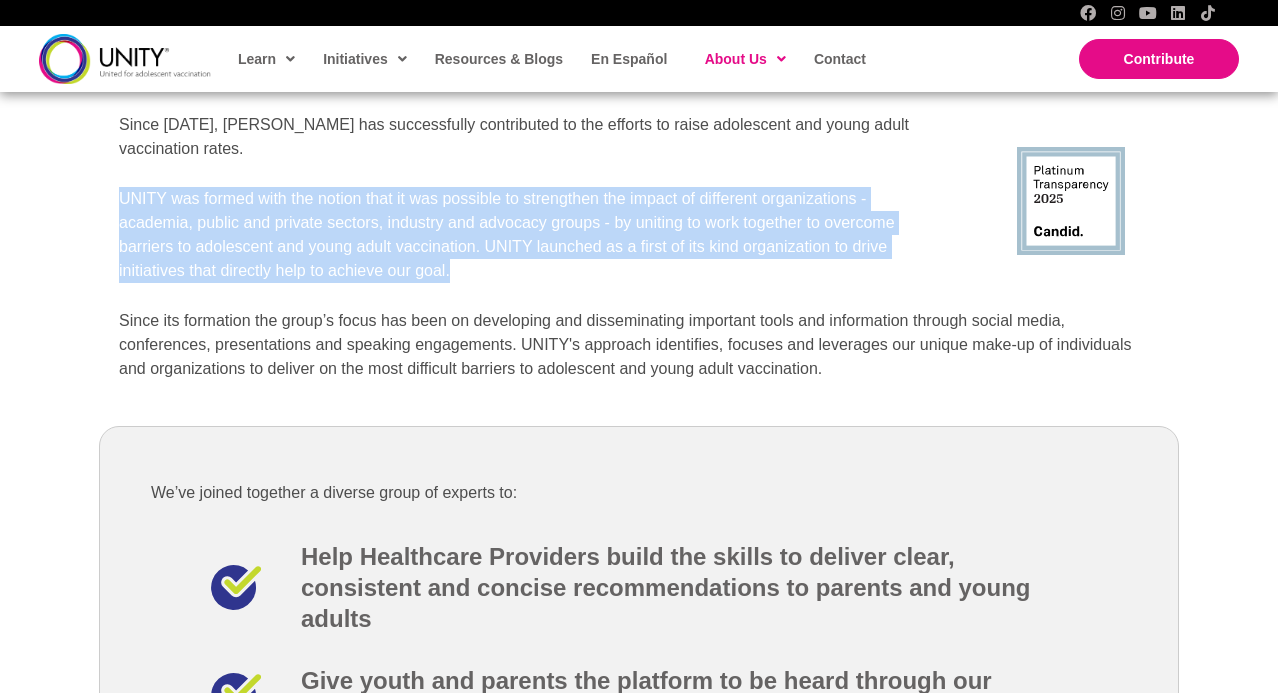 drag, startPoint x: 635, startPoint y: 159, endPoint x: 710, endPoint y: 253, distance: 120.2539 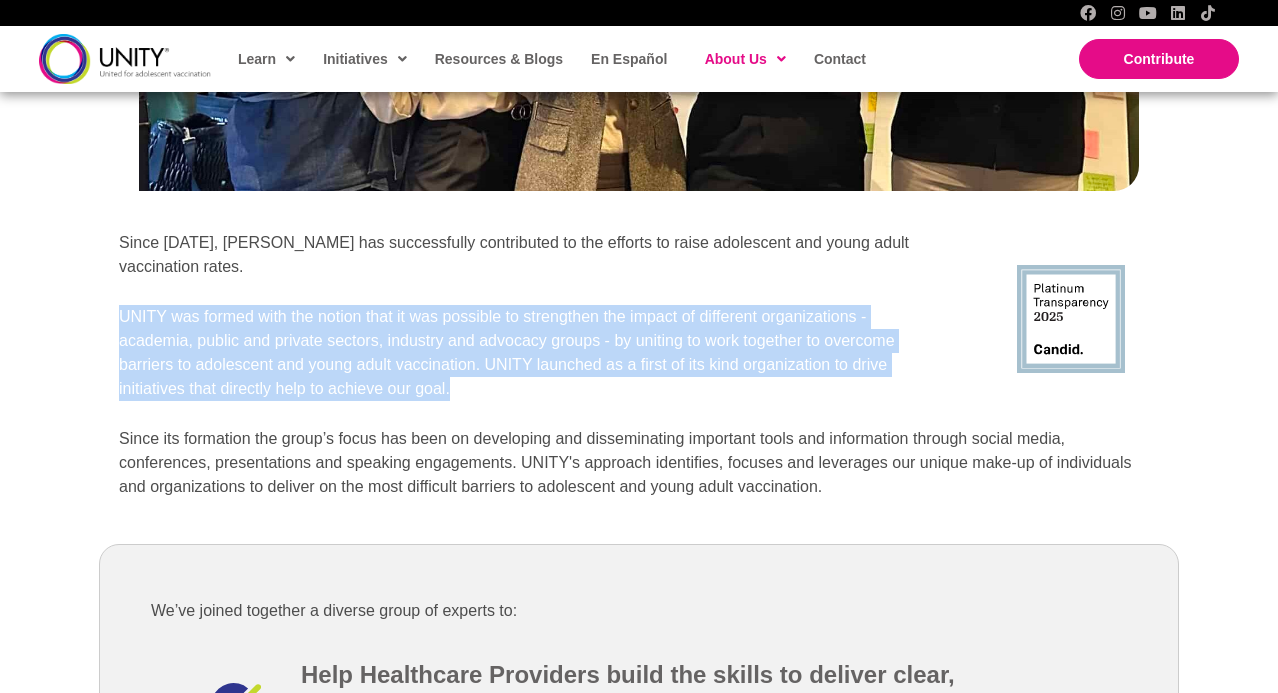 scroll, scrollTop: 2420, scrollLeft: 0, axis: vertical 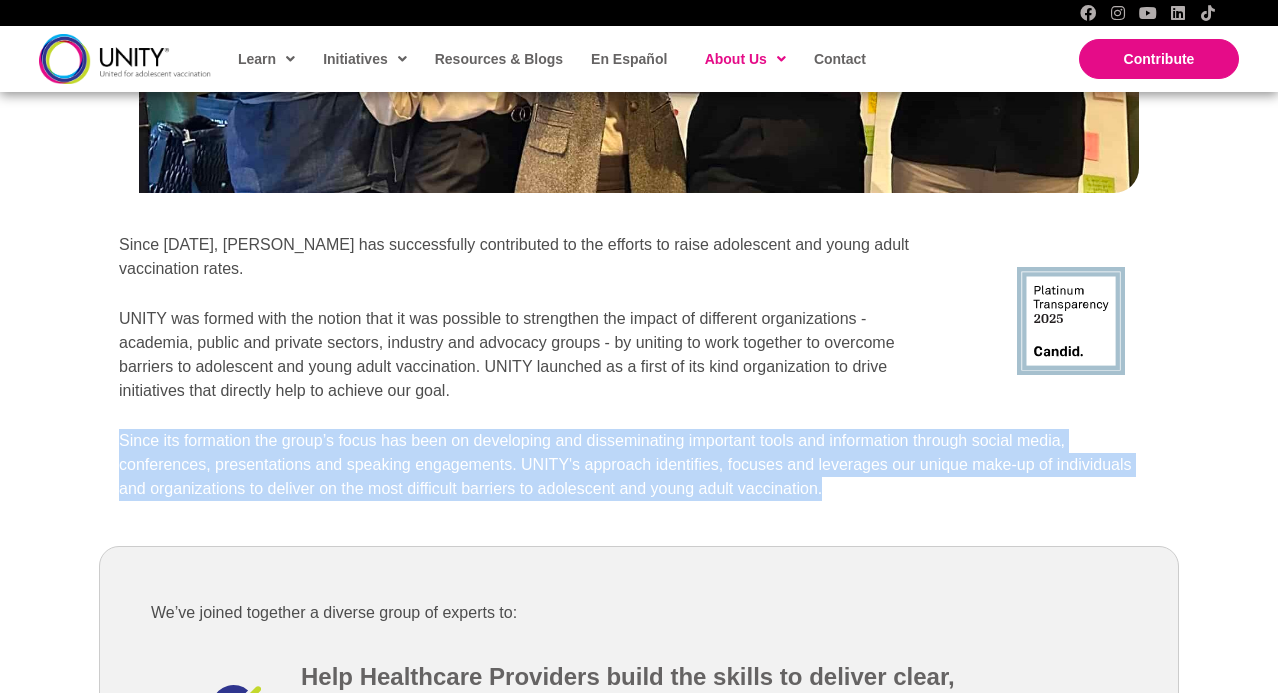 drag, startPoint x: 890, startPoint y: 466, endPoint x: 61, endPoint y: 406, distance: 831.16846 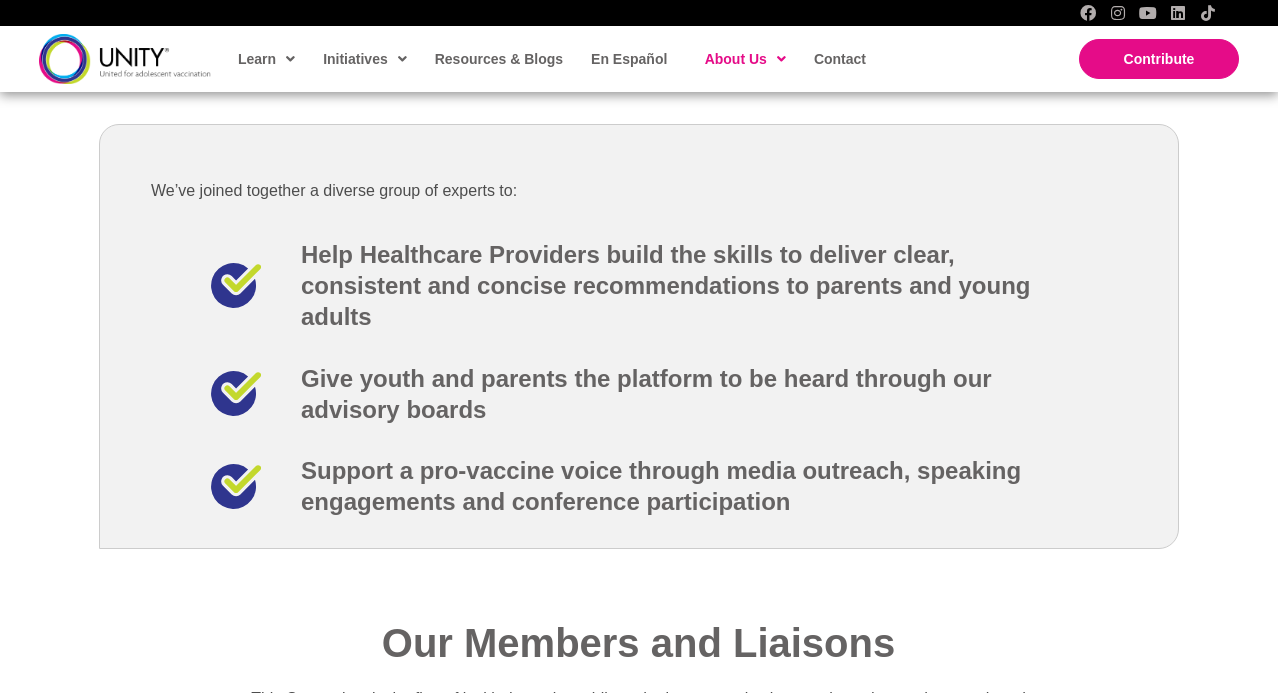 scroll, scrollTop: 2843, scrollLeft: 0, axis: vertical 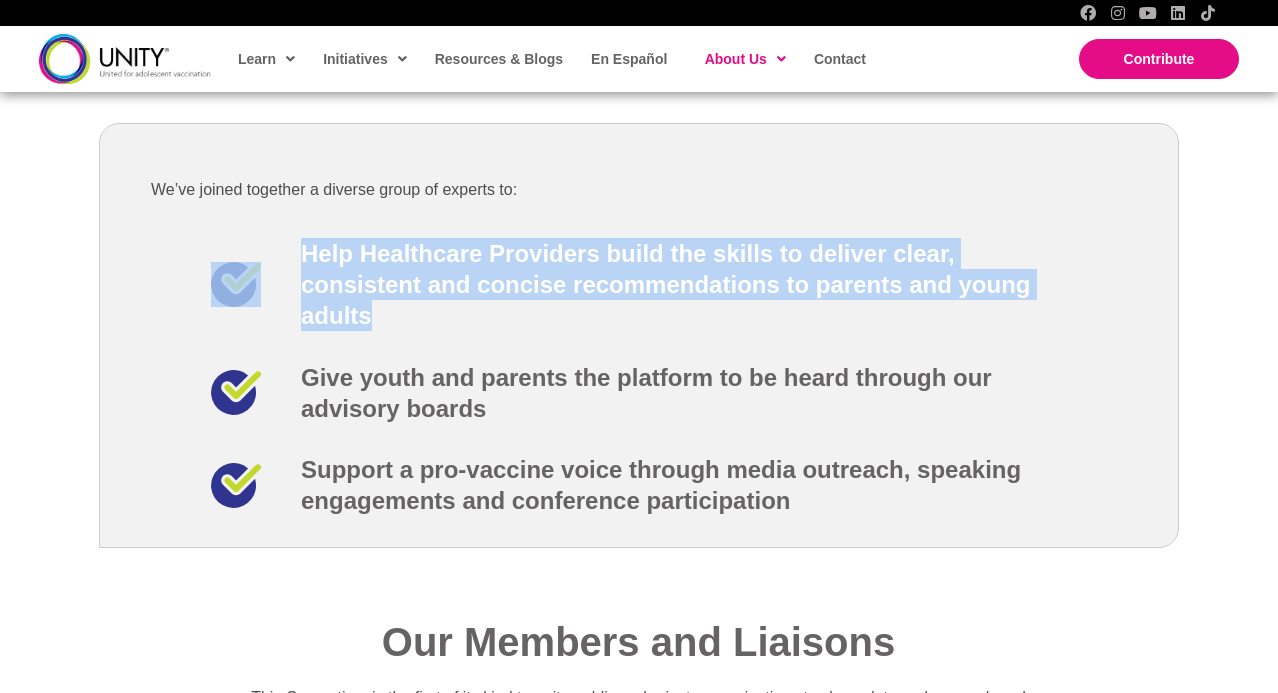 drag, startPoint x: 917, startPoint y: 303, endPoint x: 917, endPoint y: 190, distance: 113 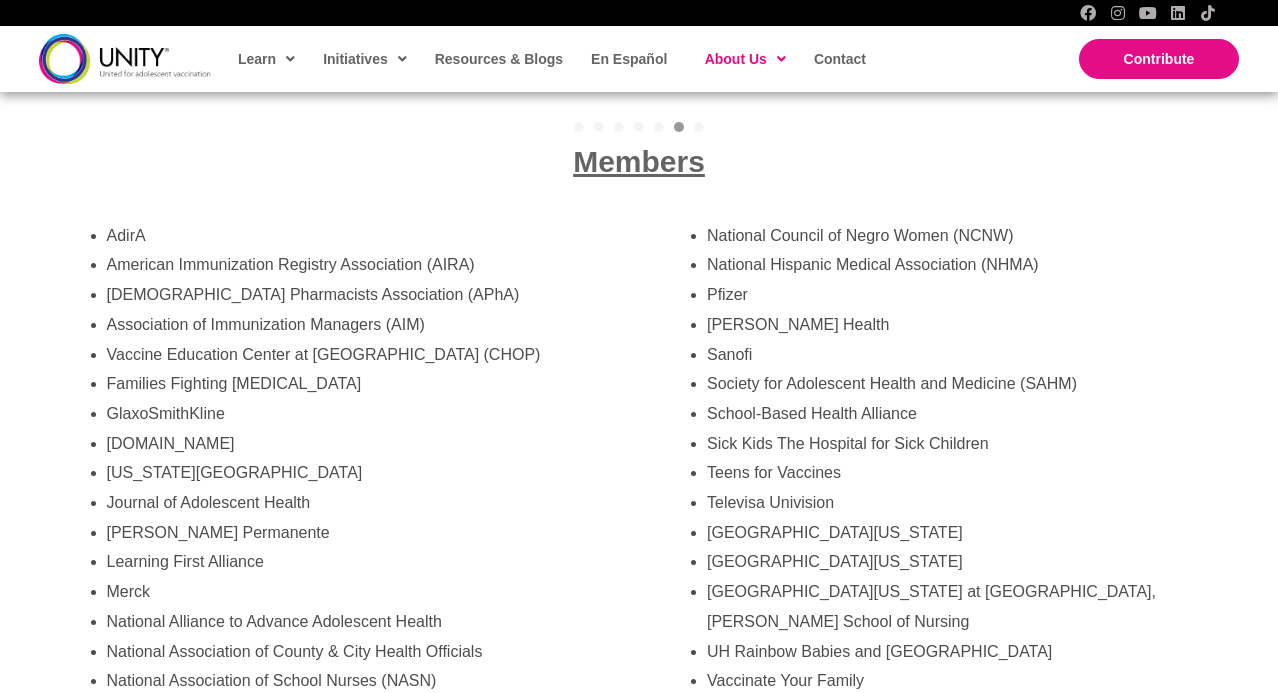 scroll, scrollTop: 3512, scrollLeft: 0, axis: vertical 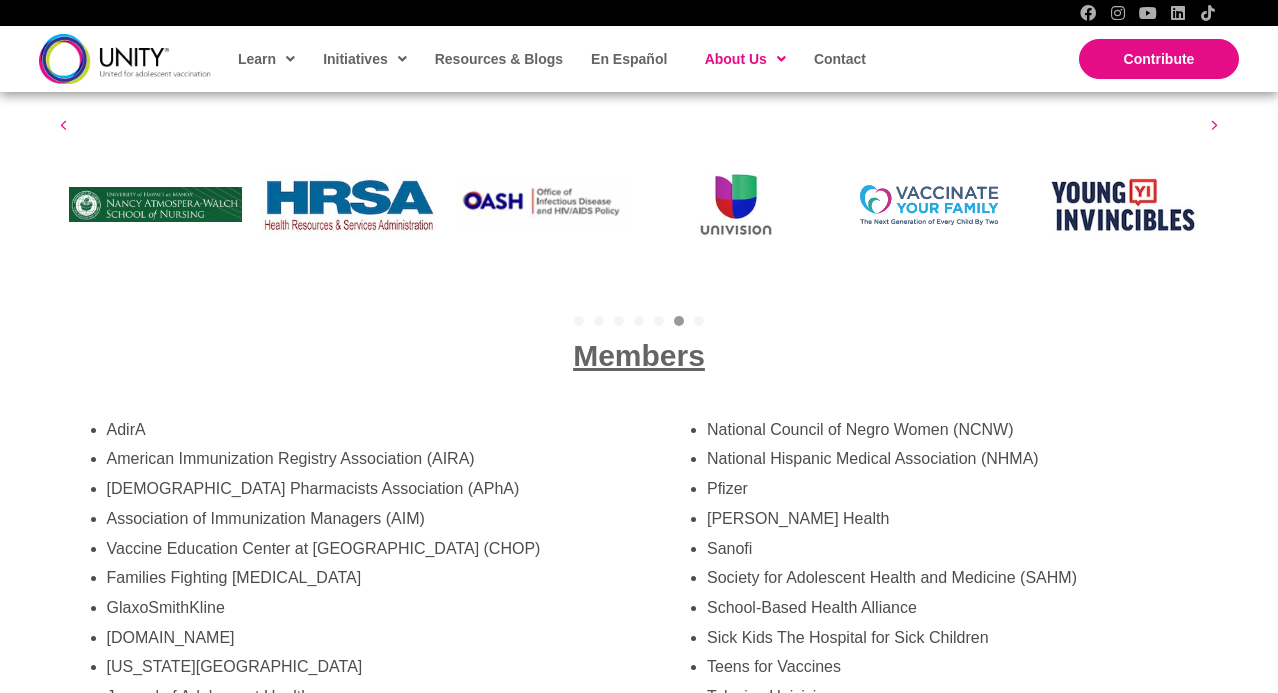 click on "1" at bounding box center (579, 321) 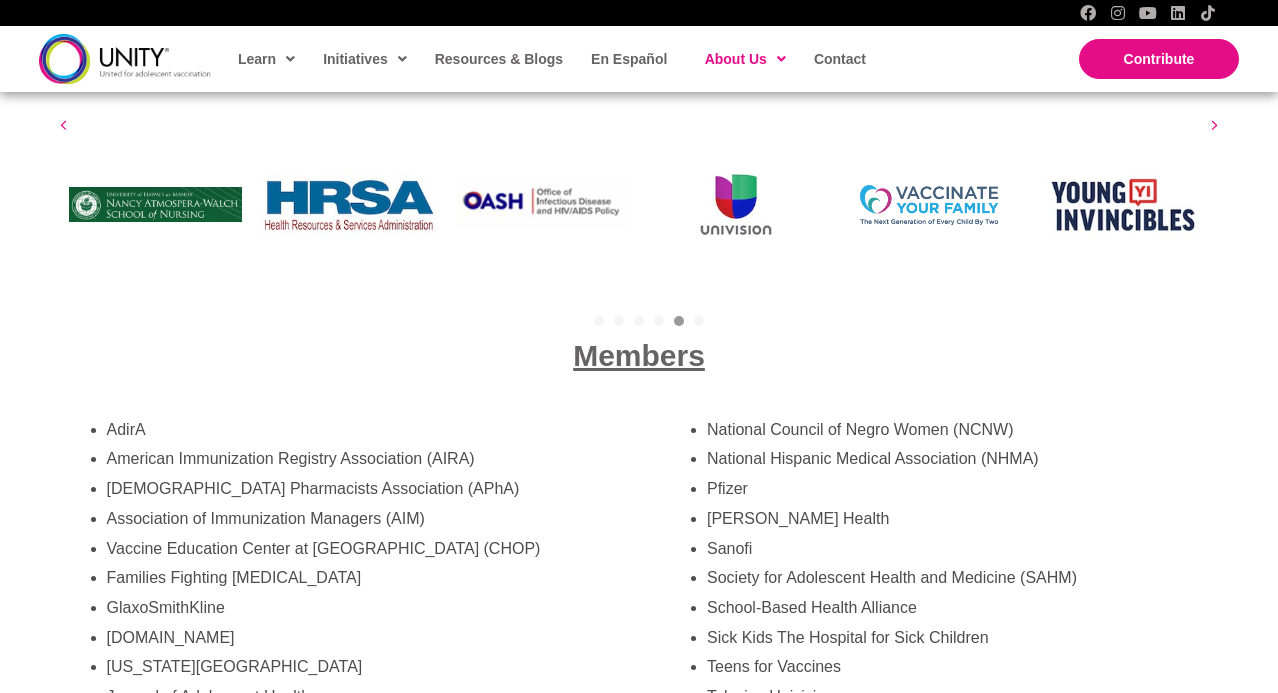 click on "1" at bounding box center [579, 321] 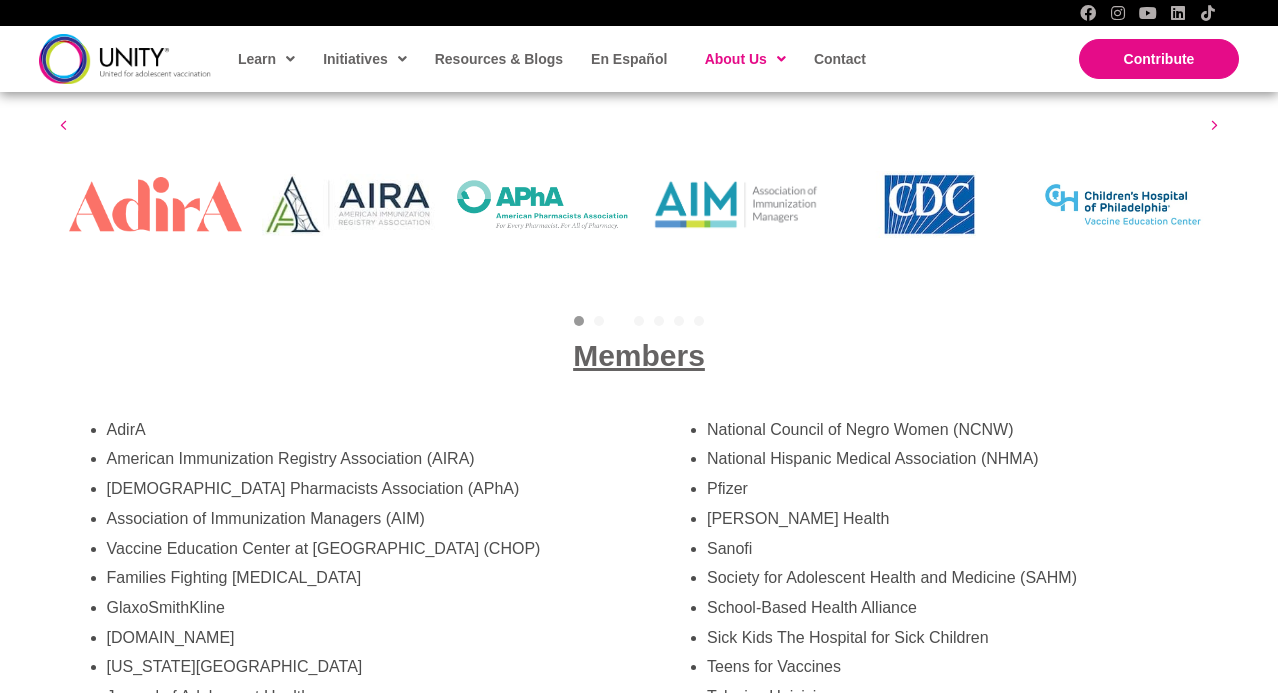 click on "3" at bounding box center [619, 321] 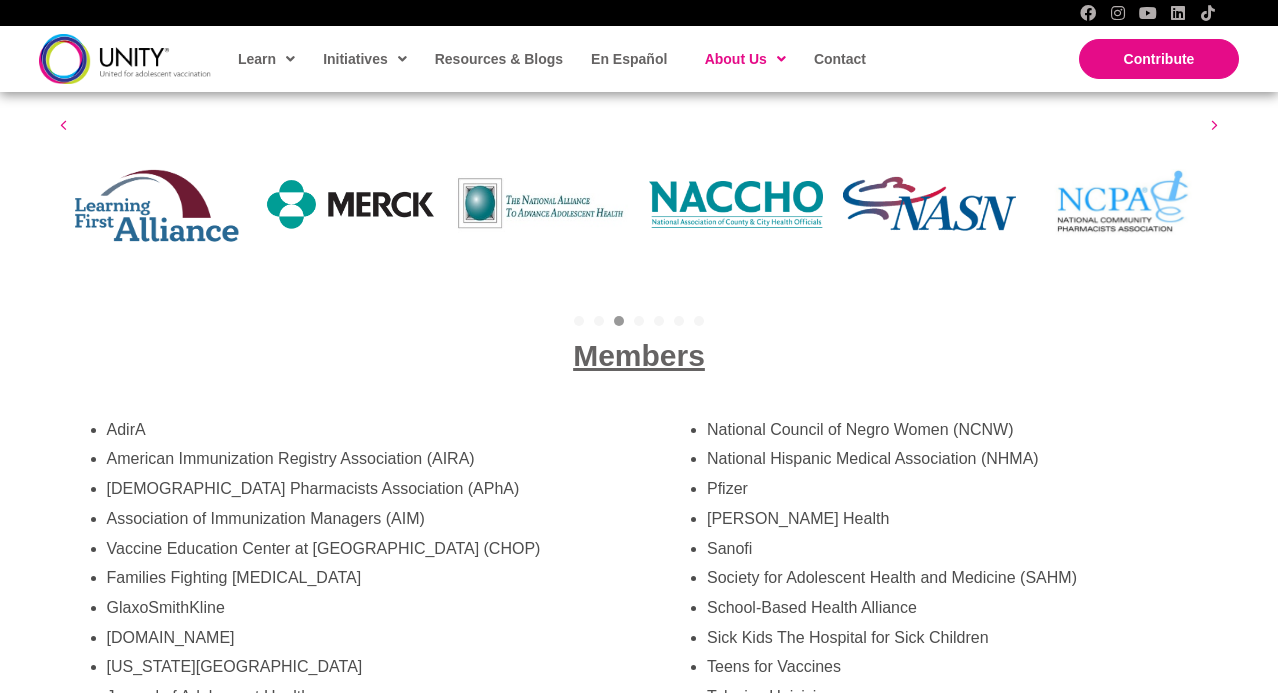 click on "4" at bounding box center (639, 321) 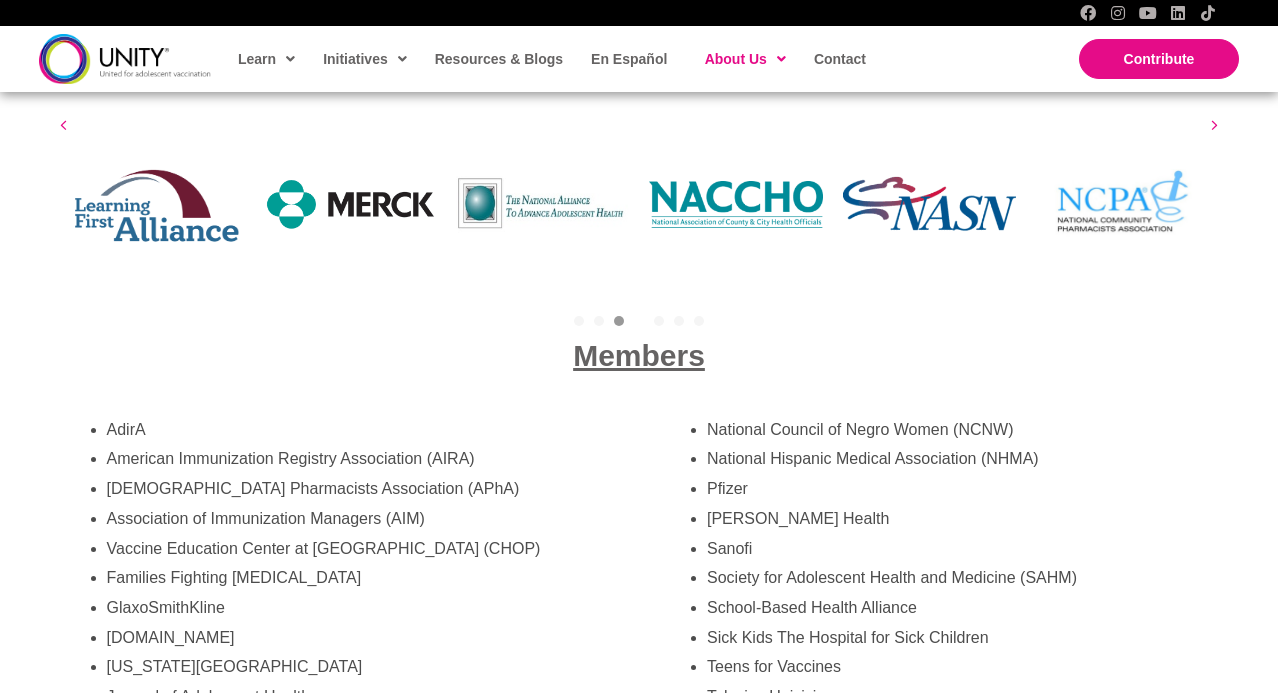 click on "4" at bounding box center [639, 321] 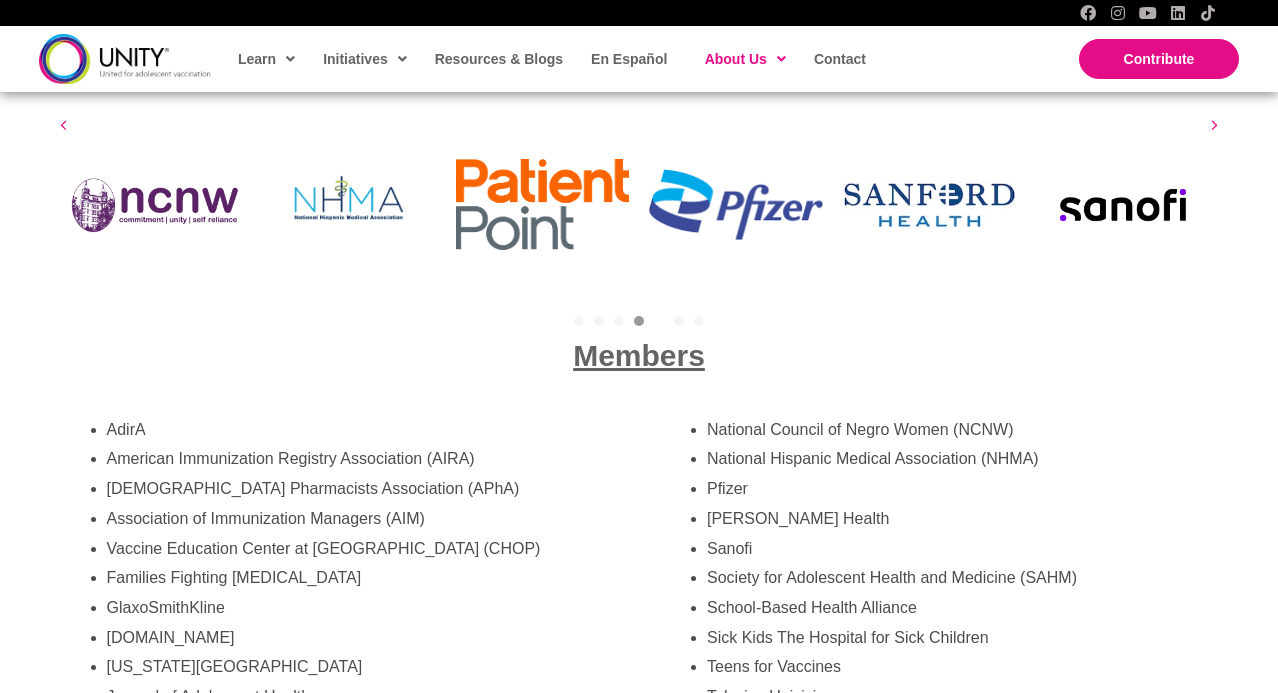 click on "5" at bounding box center [659, 321] 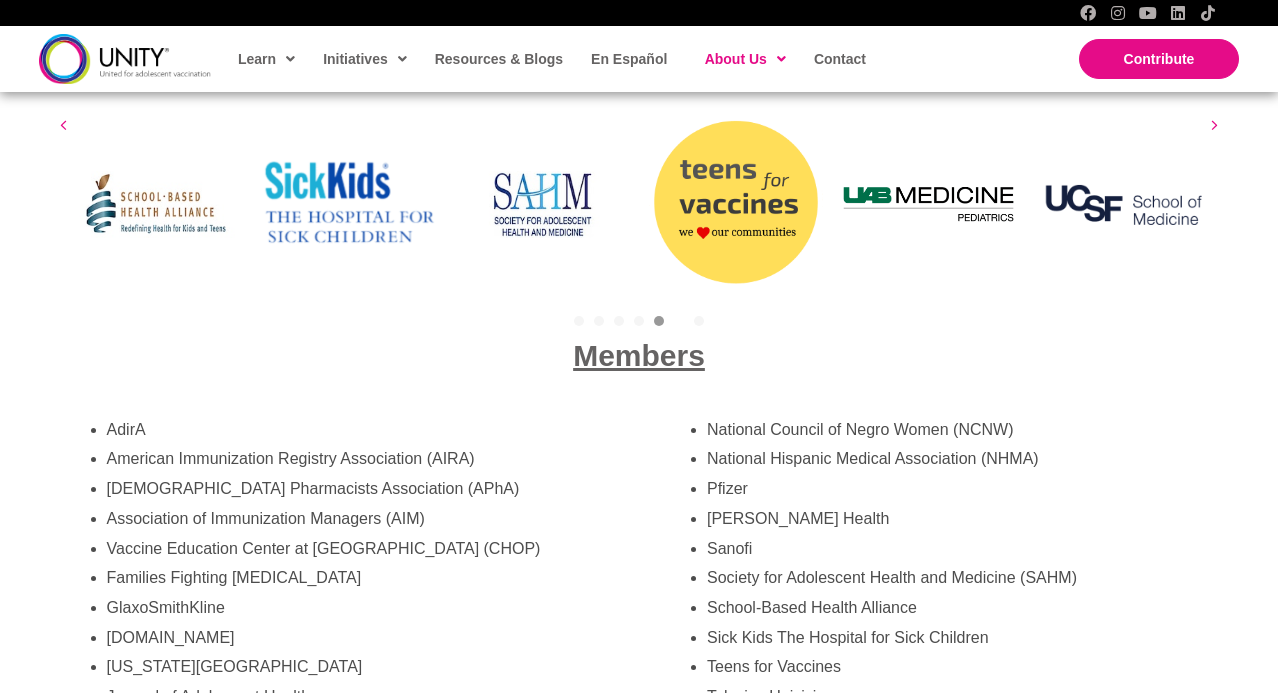 click on "6" at bounding box center (679, 321) 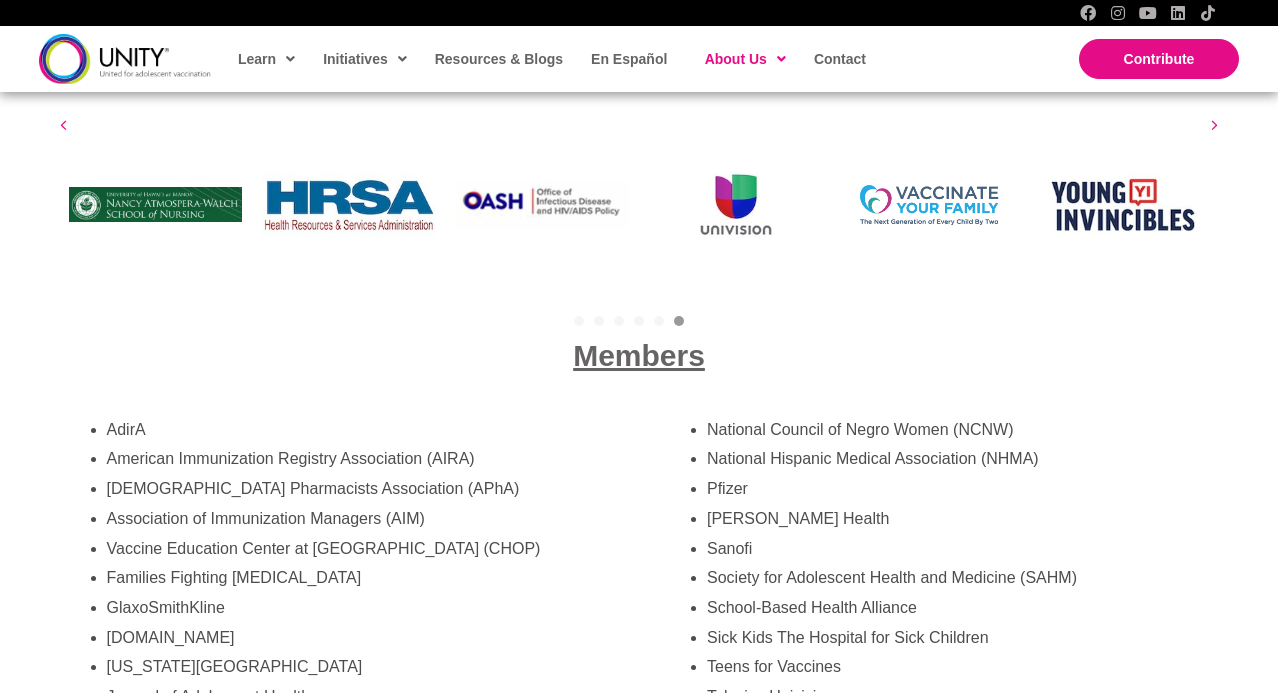 click on "7" at bounding box center [699, 321] 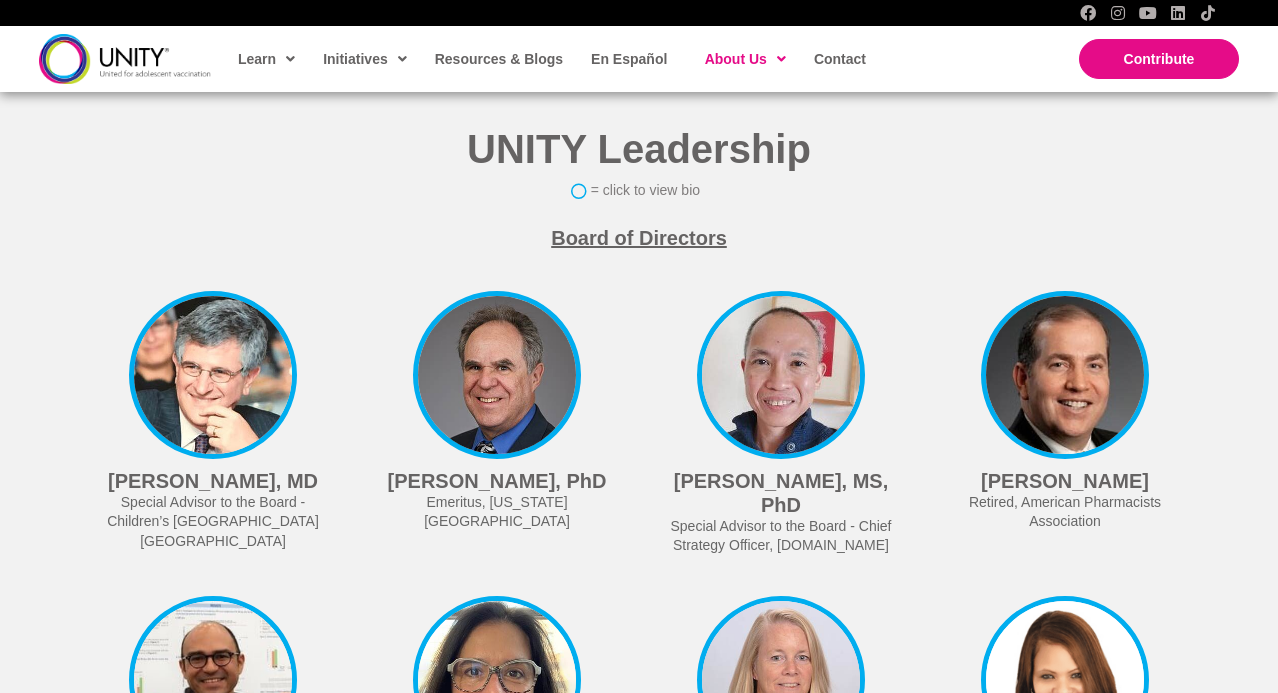 scroll, scrollTop: 4726, scrollLeft: 0, axis: vertical 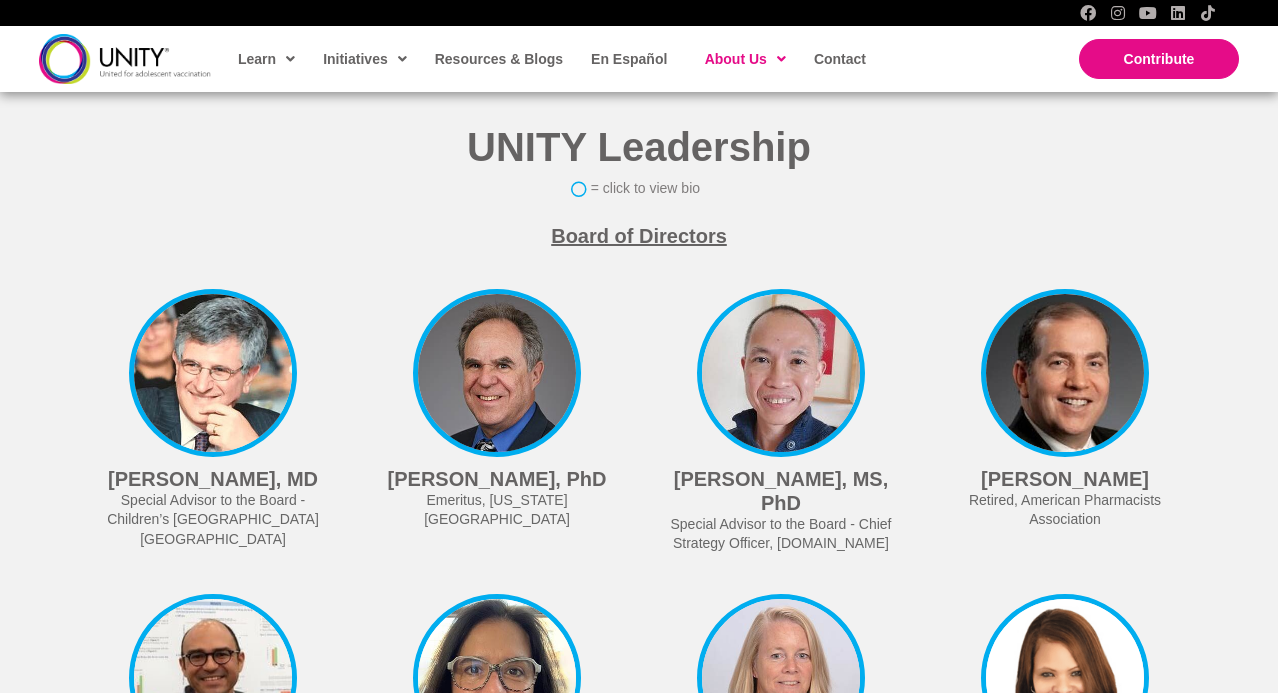 click at bounding box center (579, 189) 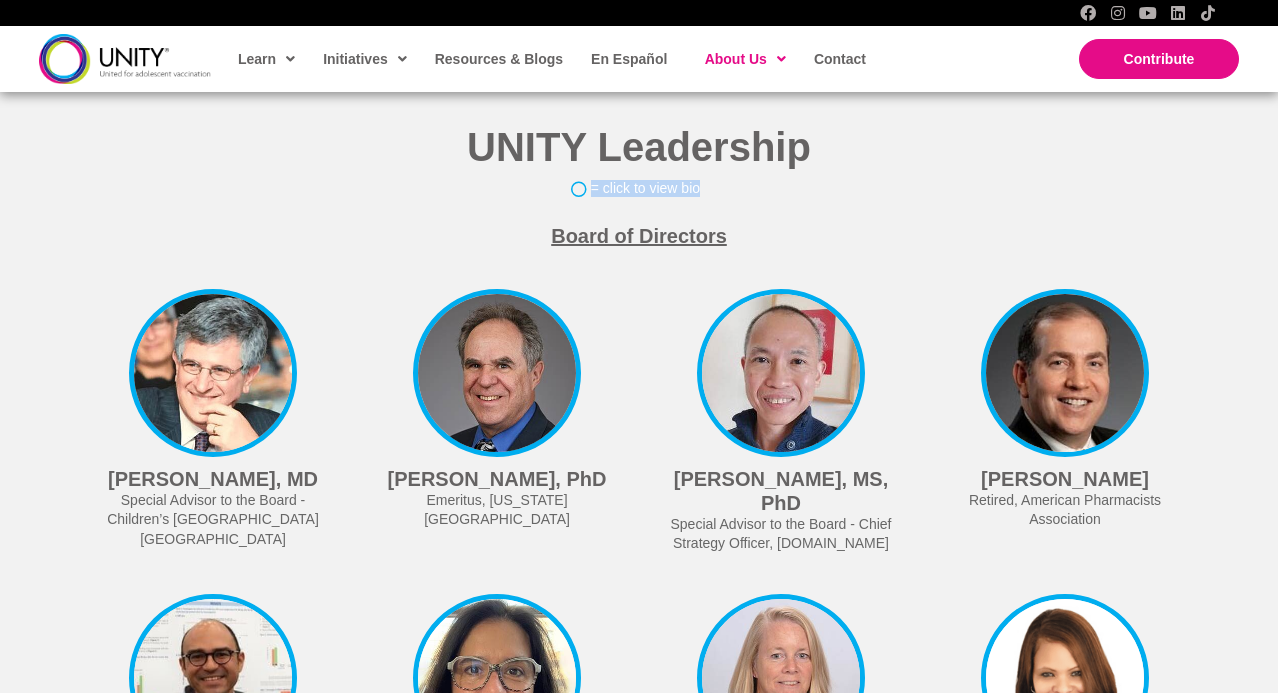 drag, startPoint x: 571, startPoint y: 163, endPoint x: 705, endPoint y: 159, distance: 134.0597 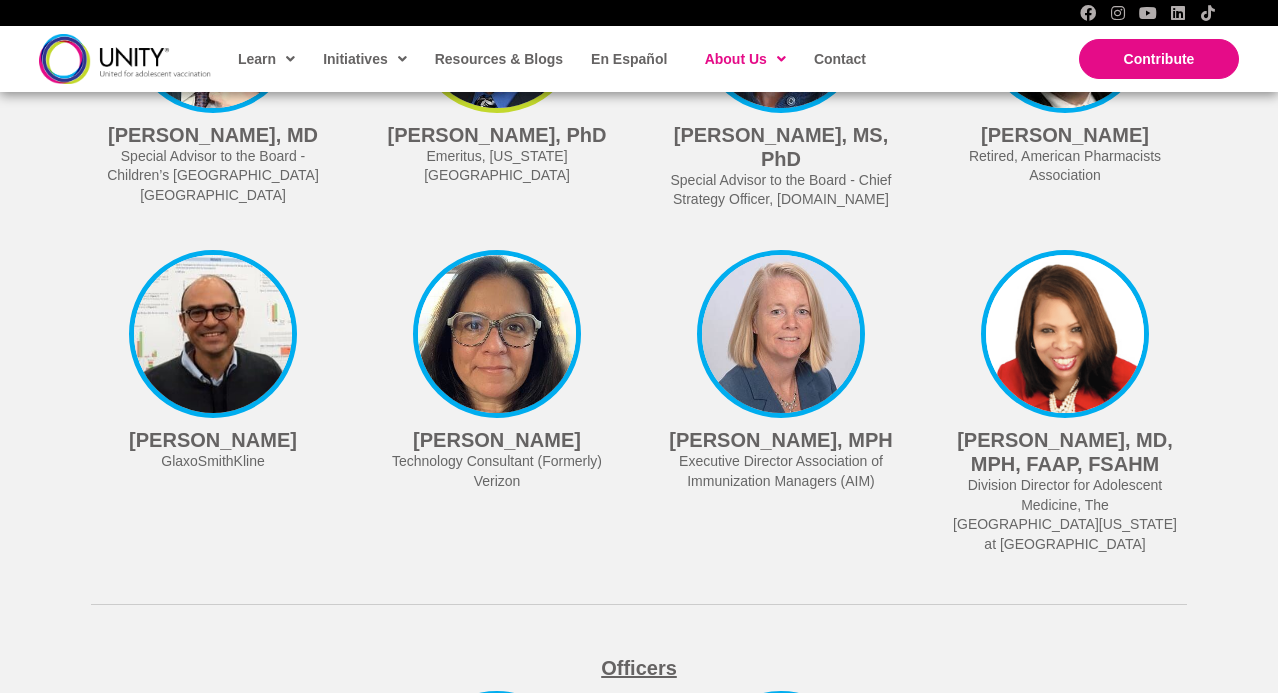 scroll, scrollTop: 4850, scrollLeft: 0, axis: vertical 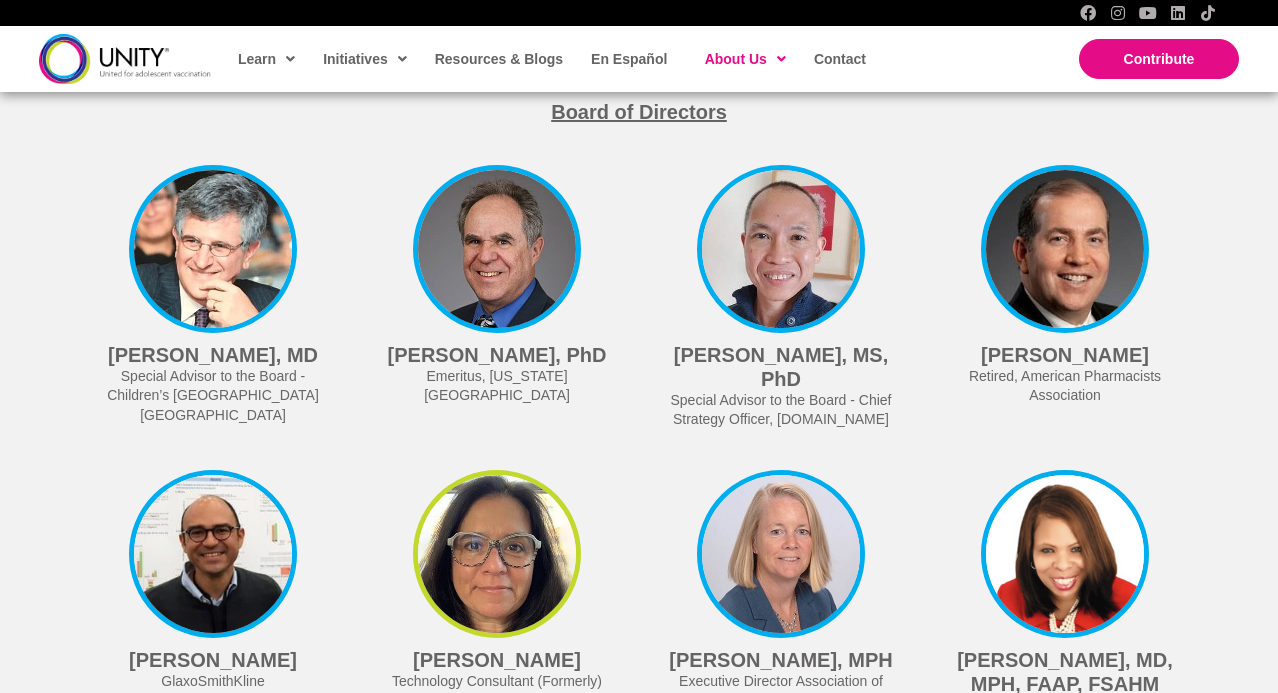 click at bounding box center [497, 554] 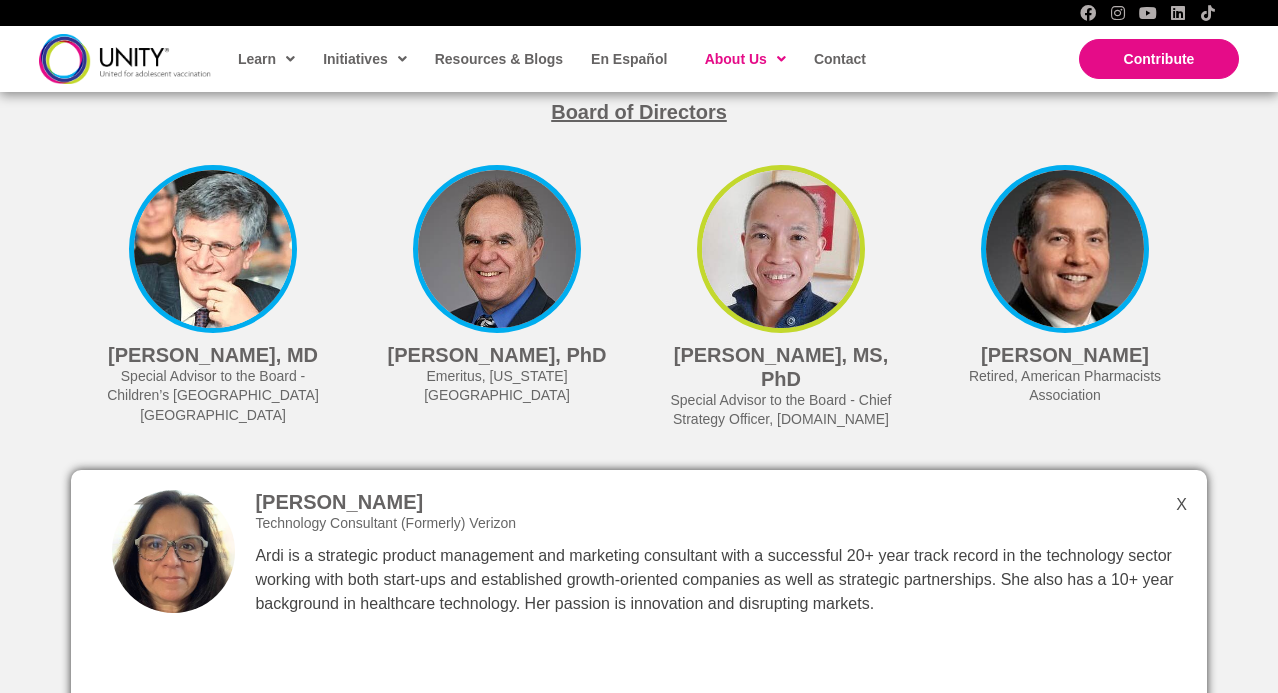 click on "L.J. Tan, MS, PhD
Special Advisor to the Board - Chief Strategy Officer, Immunize.org
Dr. Tan joined Immunize.org in 2013. Prior to that, Dr. Tan was the Director of Medicine and Public Health at the American Medical Association for 15 years. Dr. Tan also serves as Co-Chair of the National Adult and Influenza Immunization Summit, together with the CDC and the National Vaccine Program Office. Dr. Tan recently served on the National Quality Forum’s Adult Immunizations Expert Committee and currently serves on the Pharmacy Quality Alliance’s Adult Immunization Working Group as well as the European Society of Clinical Microbiology and Infectious Diseases Vaccine Study Group." at bounding box center (781, 307) 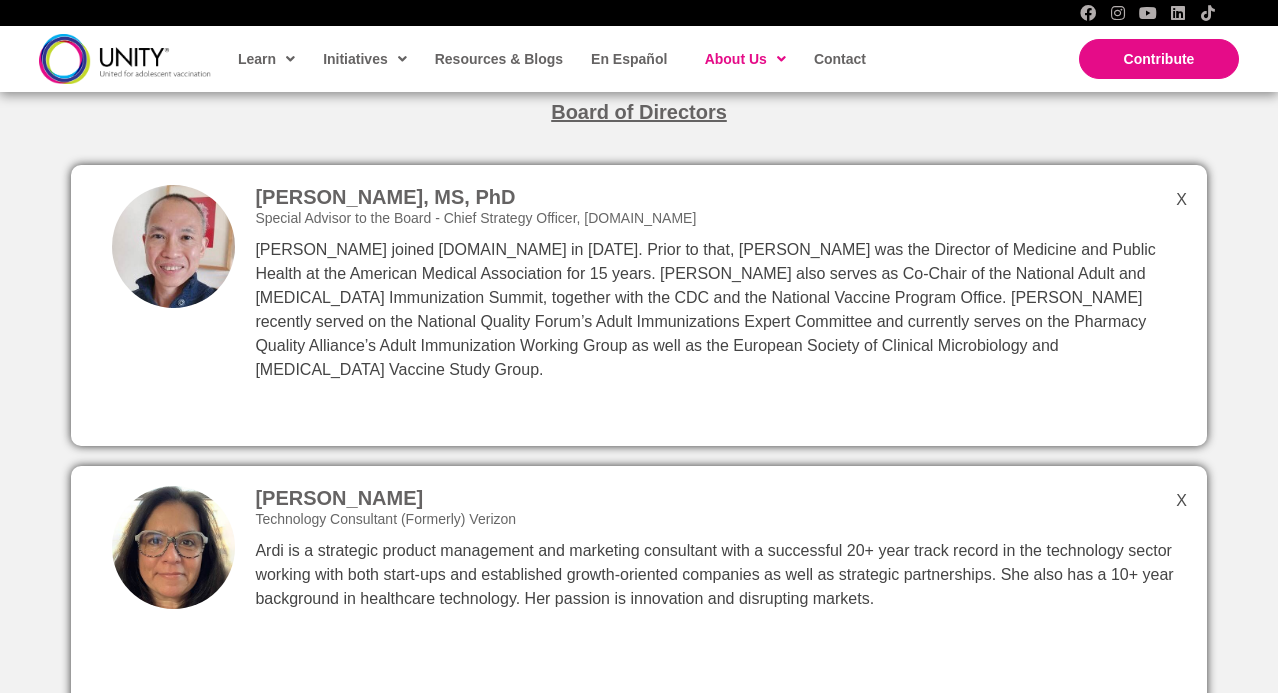 click on "Ardi Kazarian
Technology Consultant (Formerly) Verizon
Ardi is a strategic product management and marketing consultant with a successful 20+ year track record in the technology sector working with both start-ups and established growth-oriented companies as well as strategic partnerships. She also has a 10+ year background in healthcare technology. Her passion is innovation and disrupting markets." at bounding box center [639, 628] 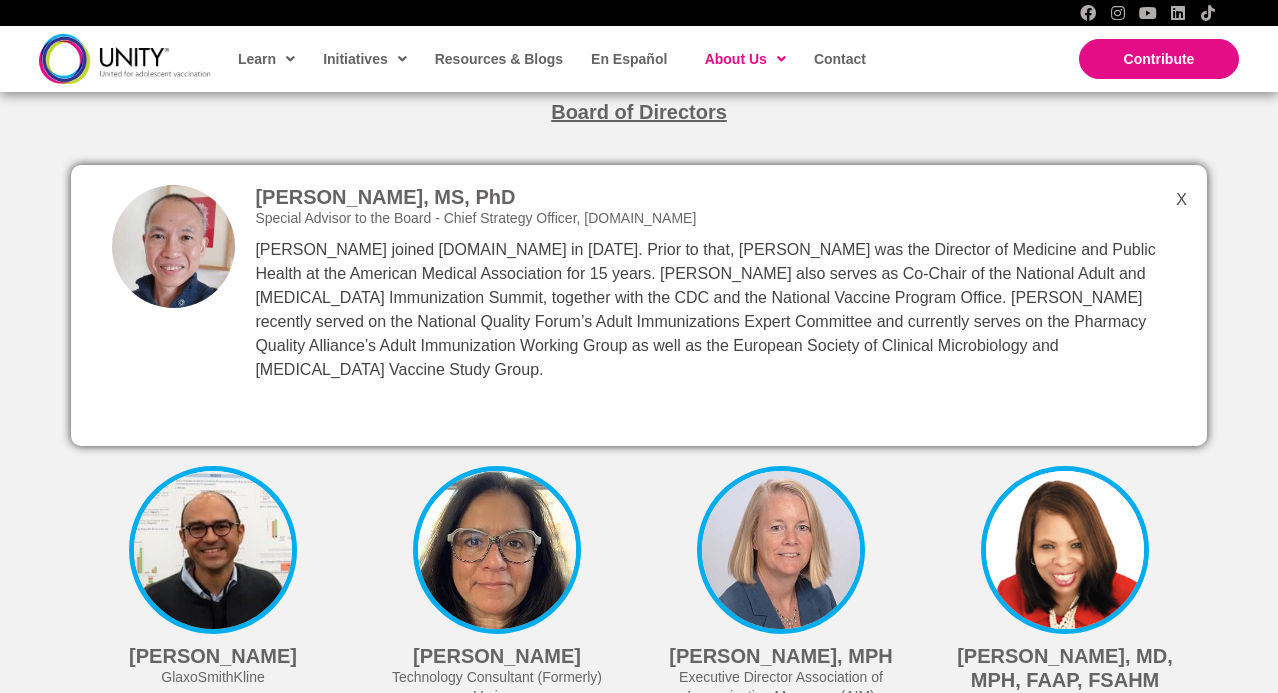 click on "L.J. Tan, MS, PhD
Special Advisor to the Board - Chief Strategy Officer, Immunize.org
Dr. Tan joined Immunize.org in 2013. Prior to that, Dr. Tan was the Director of Medicine and Public Health at the American Medical Association for 15 years. Dr. Tan also serves as Co-Chair of the National Adult and Influenza Immunization Summit, together with the CDC and the National Vaccine Program Office. Dr. Tan recently served on the National Quality Forum’s Adult Immunizations Expert Committee and currently serves on the Pharmacy Quality Alliance’s Adult Immunization Working Group as well as the European Society of Clinical Microbiology and Infectious Diseases Vaccine Study Group." at bounding box center [639, 305] 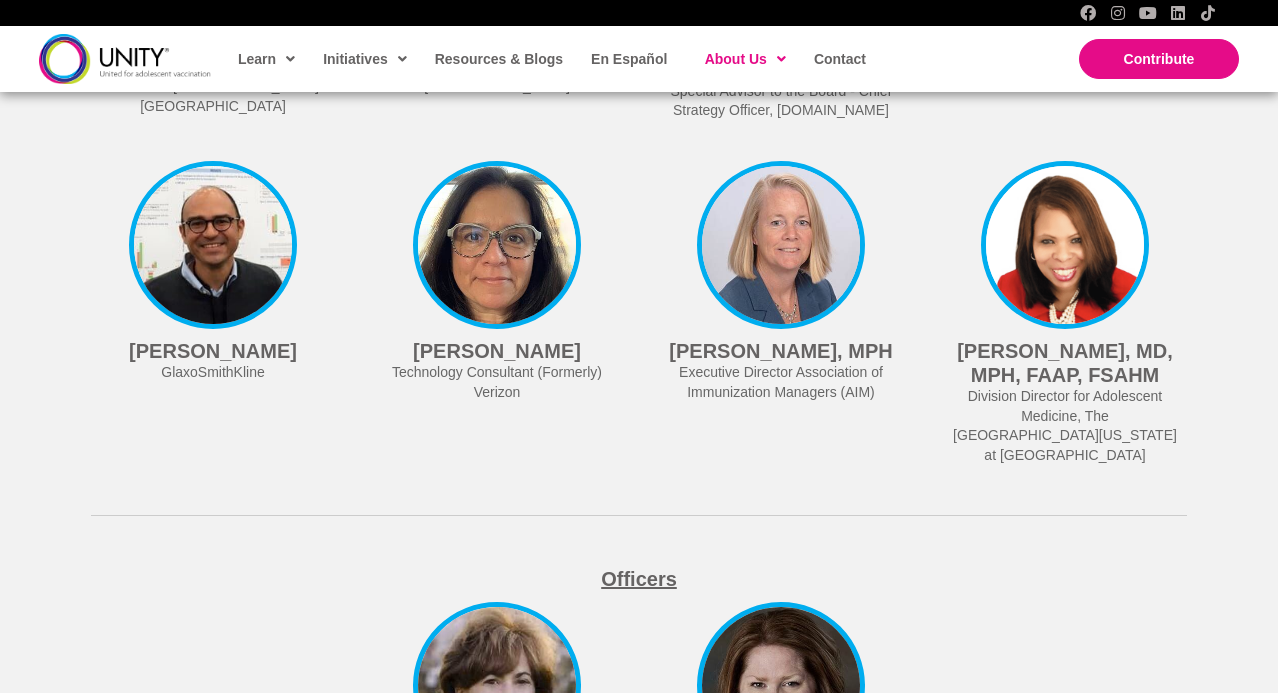 scroll, scrollTop: 5419, scrollLeft: 0, axis: vertical 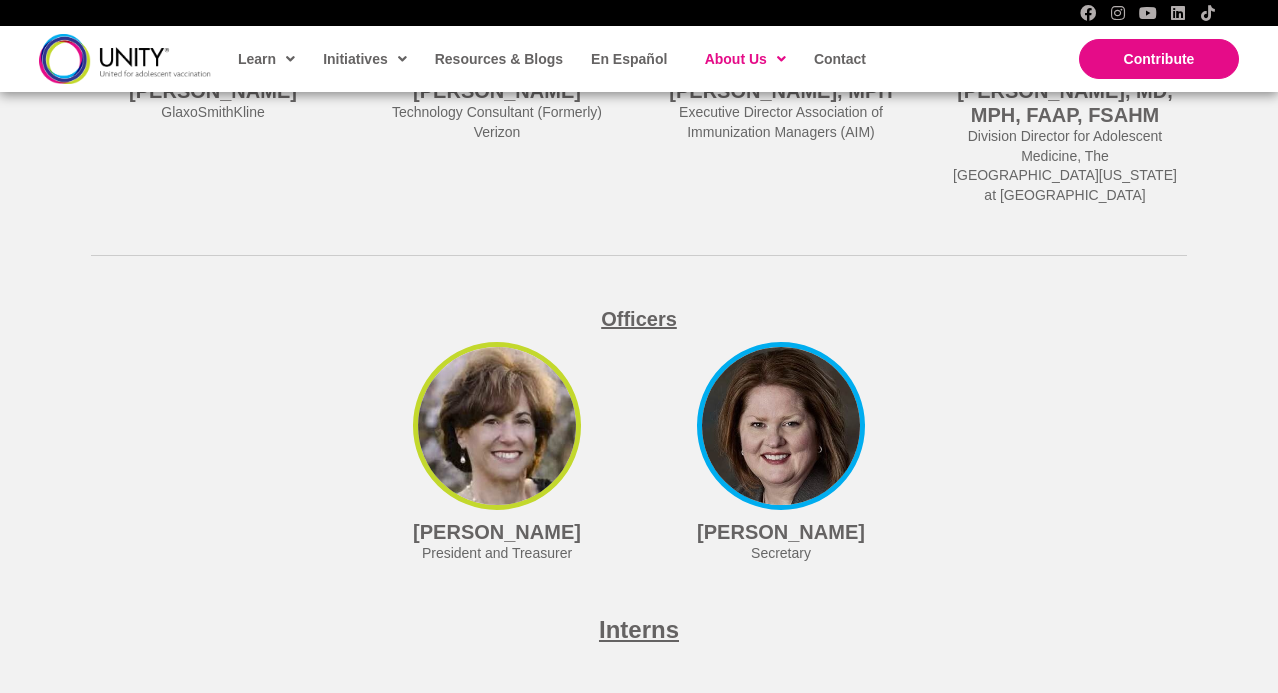click at bounding box center [497, 426] 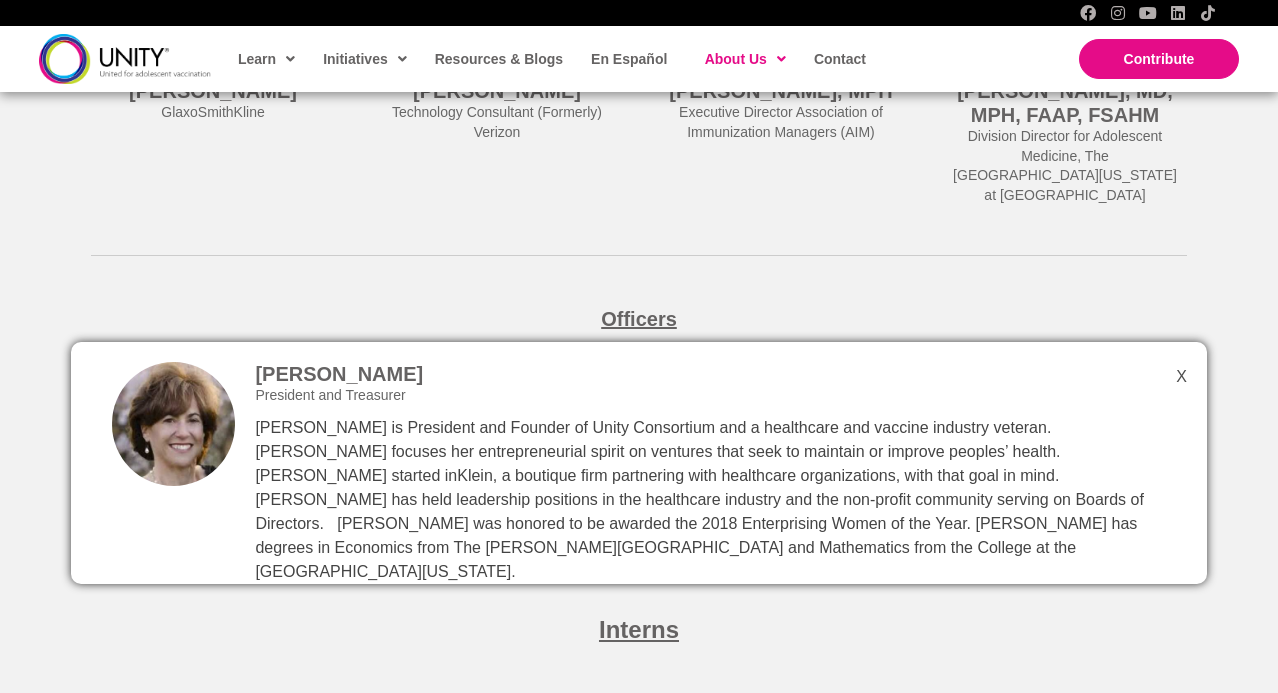 scroll, scrollTop: 5457, scrollLeft: 0, axis: vertical 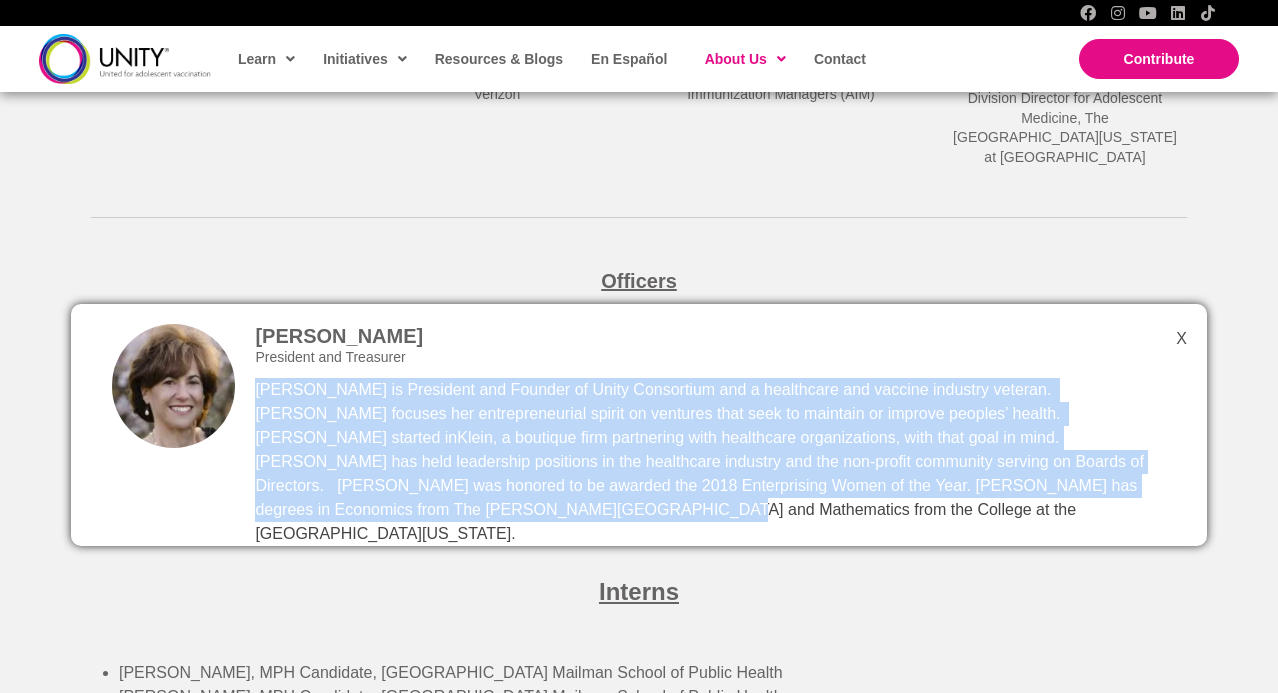 drag, startPoint x: 1121, startPoint y: 466, endPoint x: 1111, endPoint y: 342, distance: 124.40257 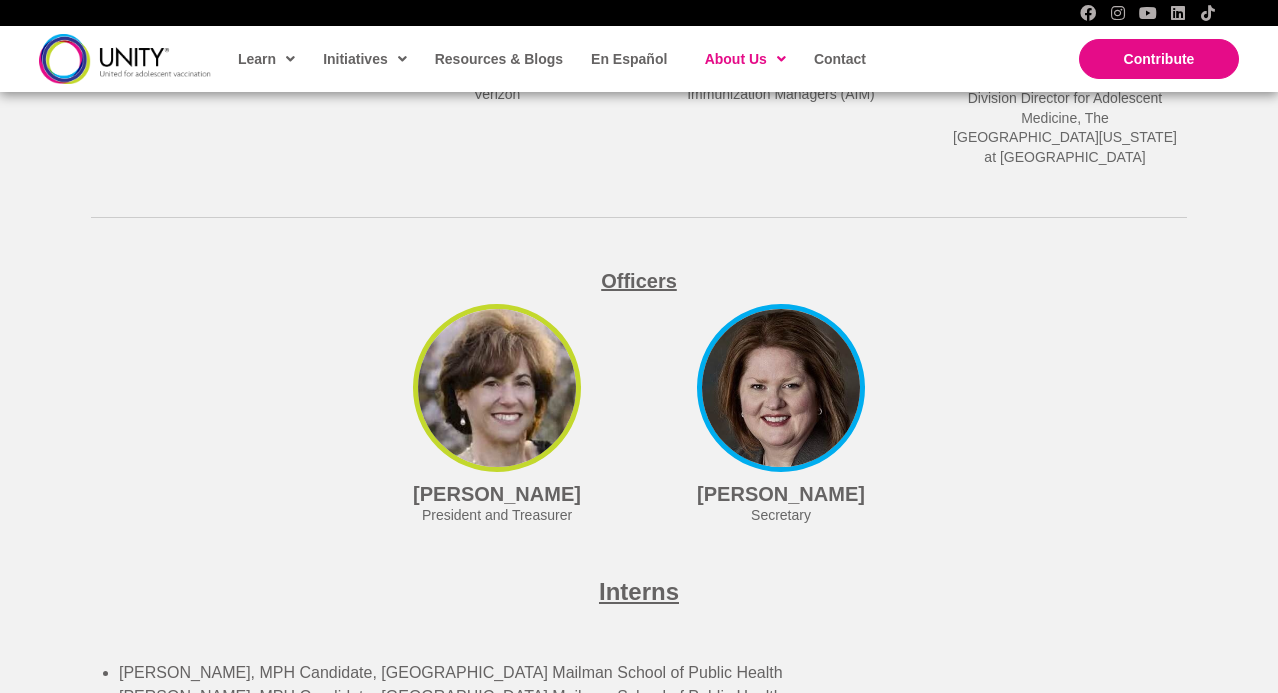 click on "Judy Klein
President and Treasurer
Judy is President and Founder of Unity Consortium and a healthcare and vaccine industry veteran.  Judy focuses her entrepreneurial spirit on ventures that seek to maintain or improve peoples’ health.  Judy started inKlein, a boutique firm partnering with healthcare organizations, with that goal in mind. Judy has held leadership positions in the healthcare industry and the non-profit community serving on Boards of Directors.   Judy was honored to be awarded the 2018 Enterprising Women of the Year. Judy has degrees in Economics from The Wharton School and Mathematics from the College at the University of Pennsylvania.
Jane Quinn" at bounding box center (639, 425) 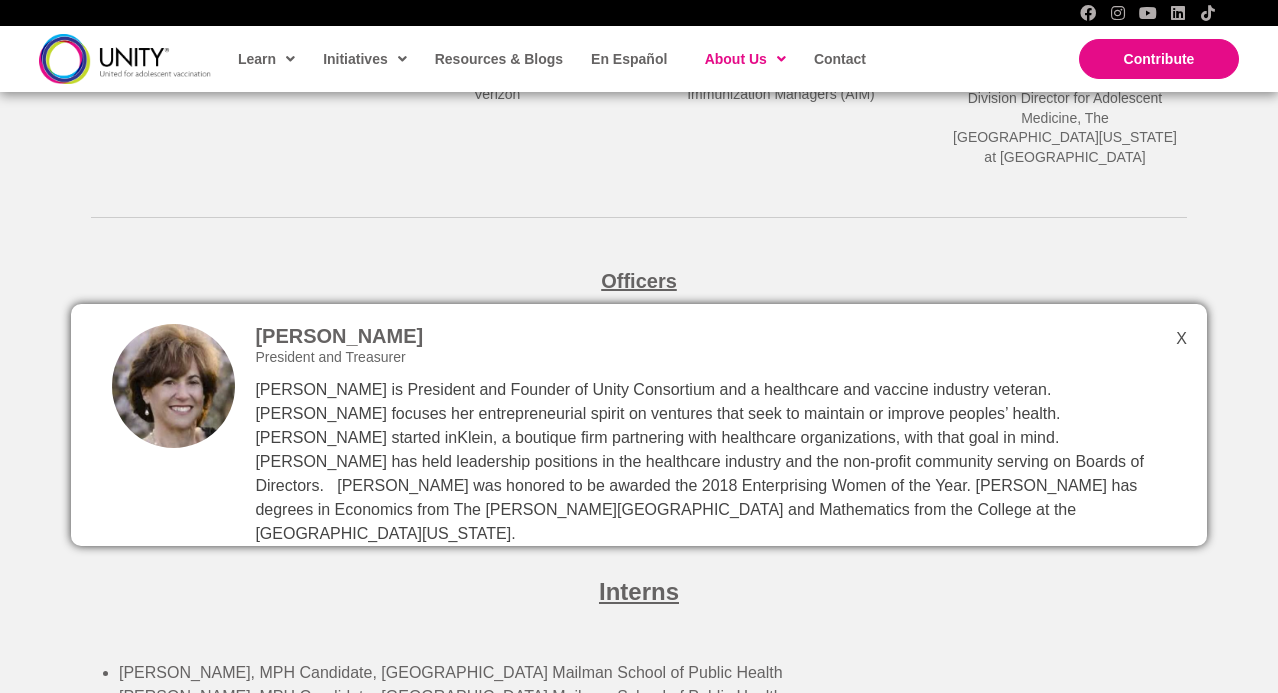 click on "Officers" at bounding box center [639, 266] 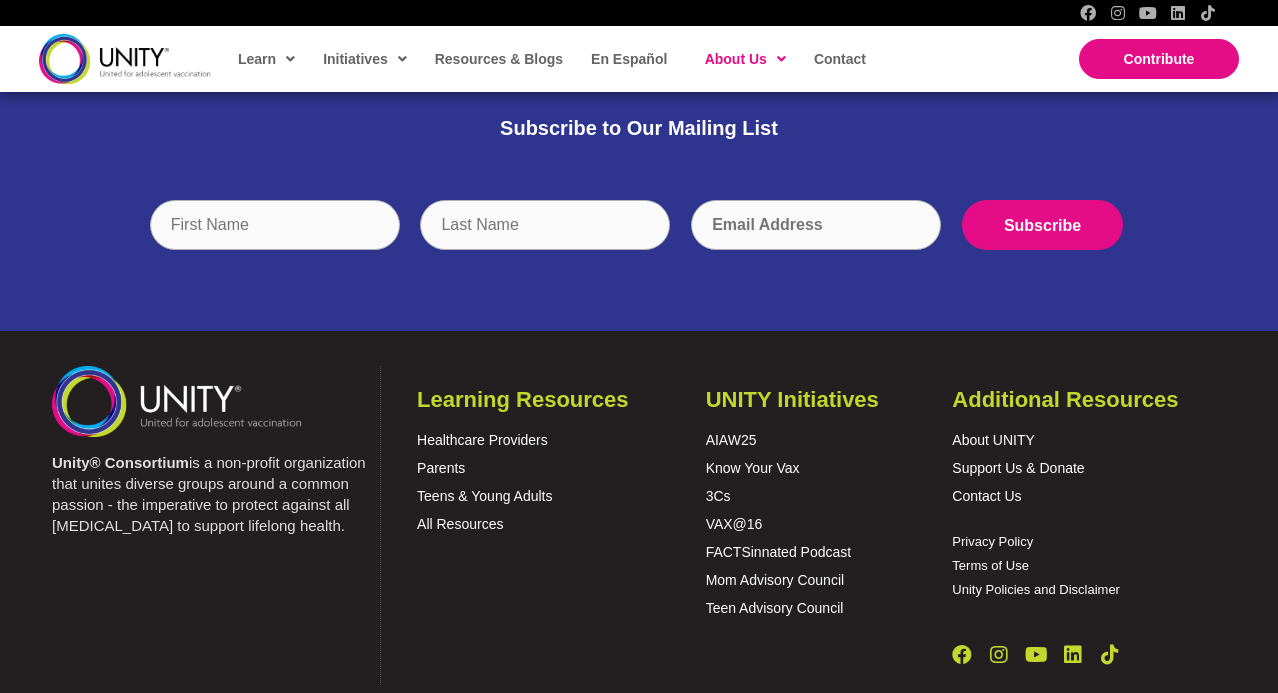 scroll, scrollTop: 6934, scrollLeft: 0, axis: vertical 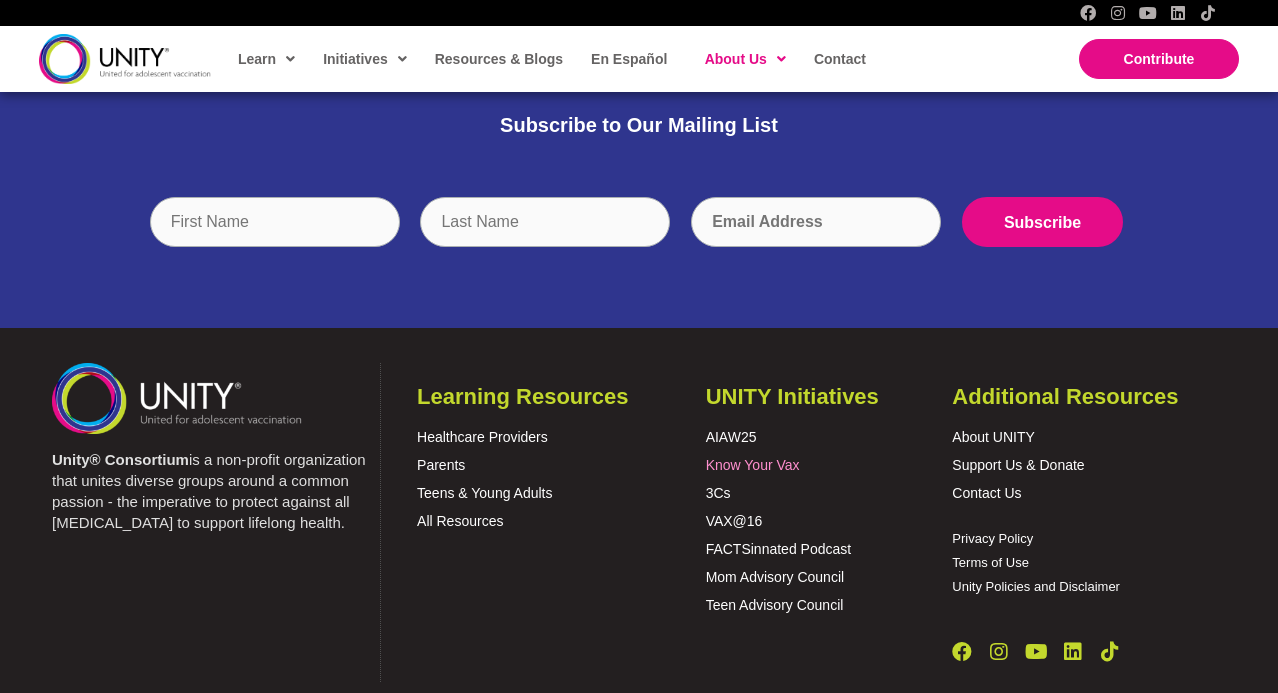 click on "Know Your Vax" at bounding box center [753, 465] 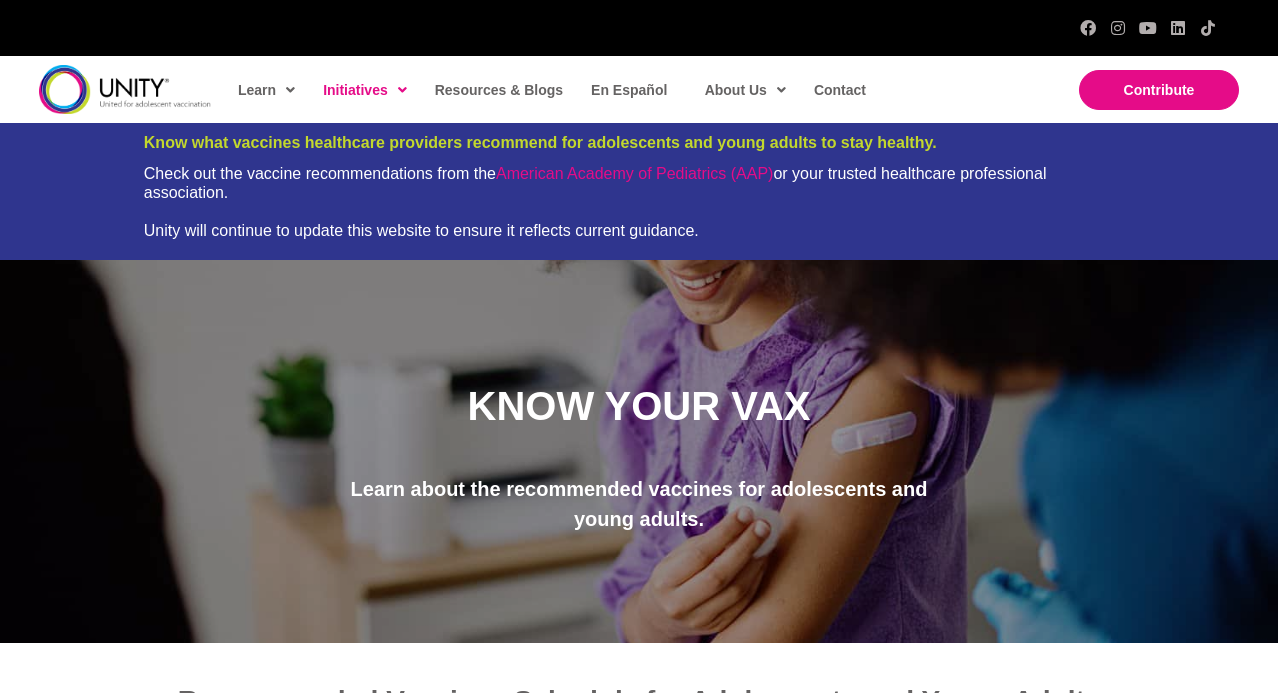 scroll, scrollTop: 0, scrollLeft: 0, axis: both 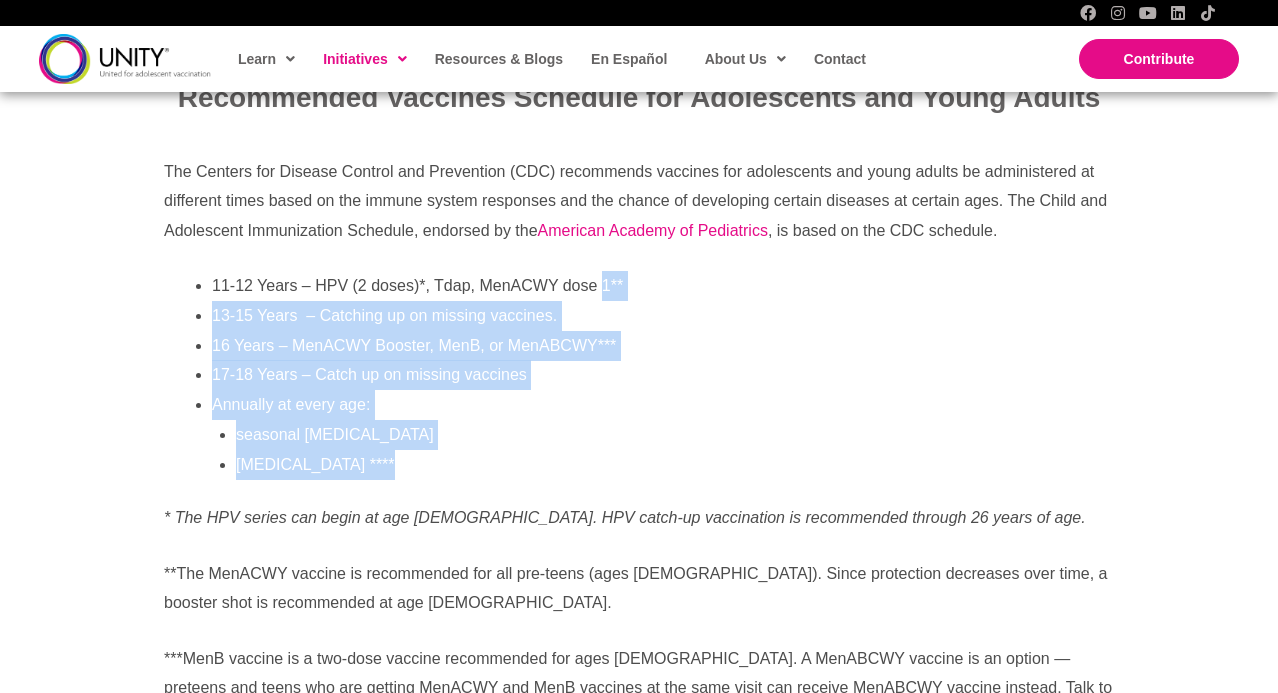 drag, startPoint x: 592, startPoint y: 499, endPoint x: 604, endPoint y: 280, distance: 219.32852 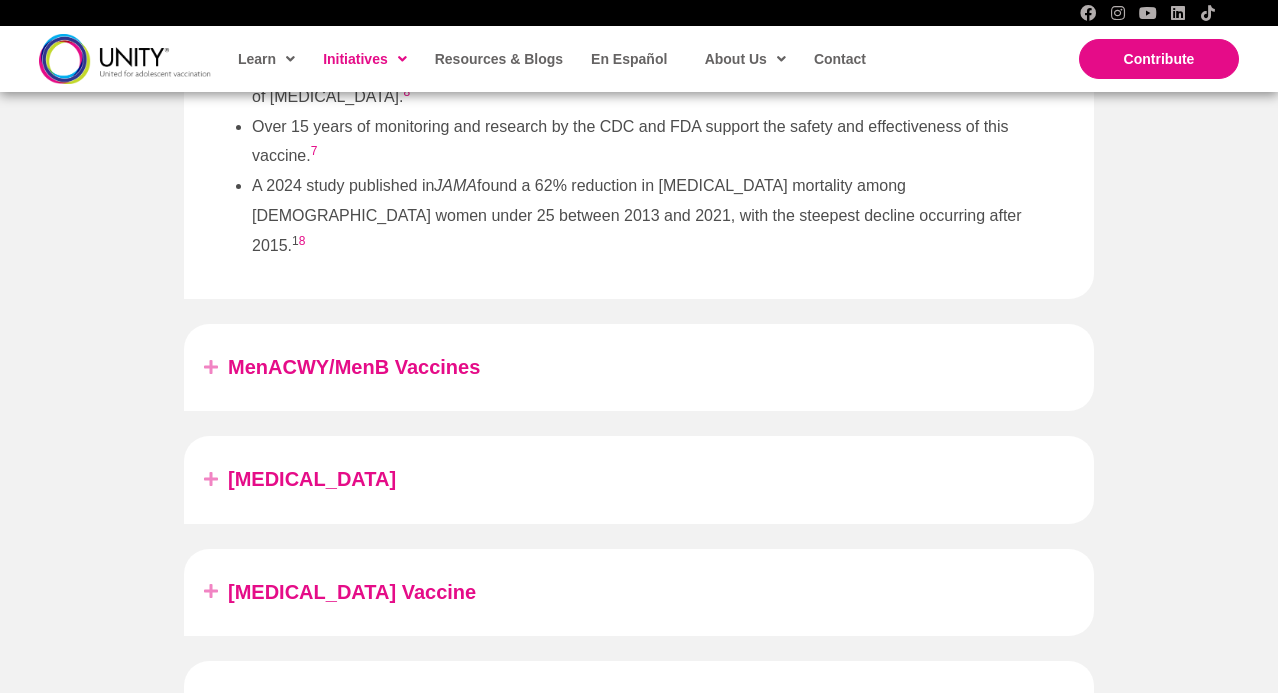 scroll, scrollTop: 2893, scrollLeft: 0, axis: vertical 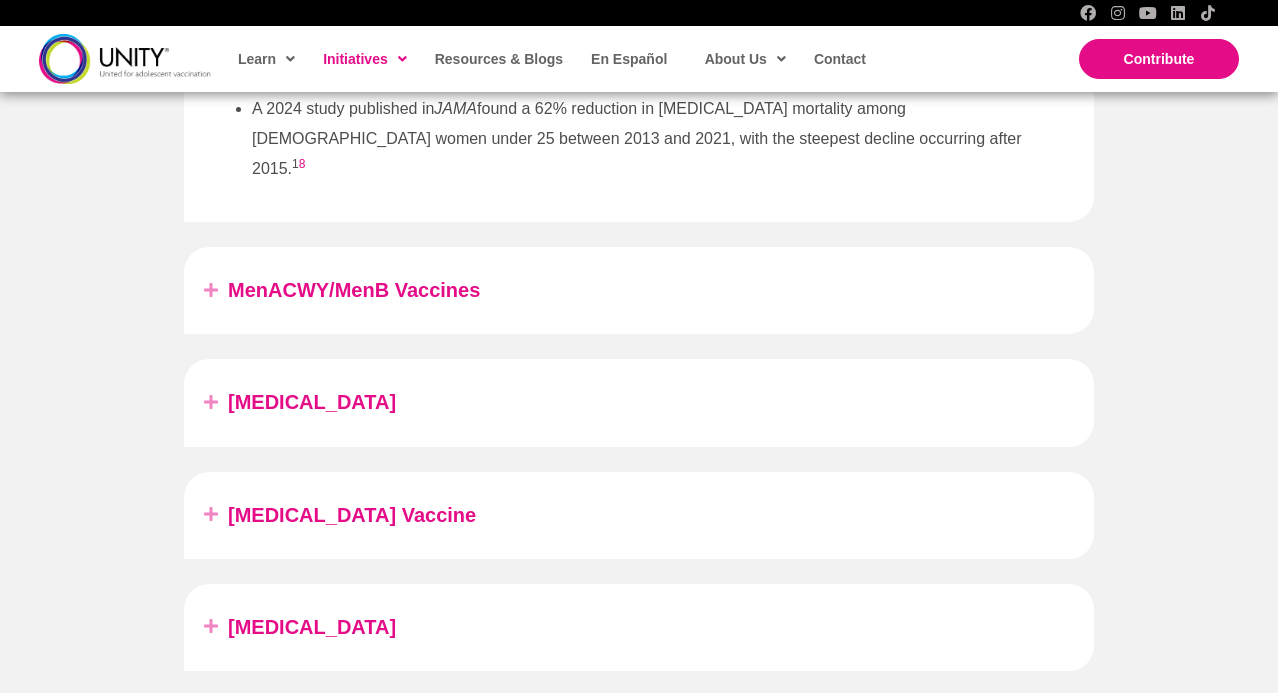click on "COVID-19 Vaccine" at bounding box center (639, 515) 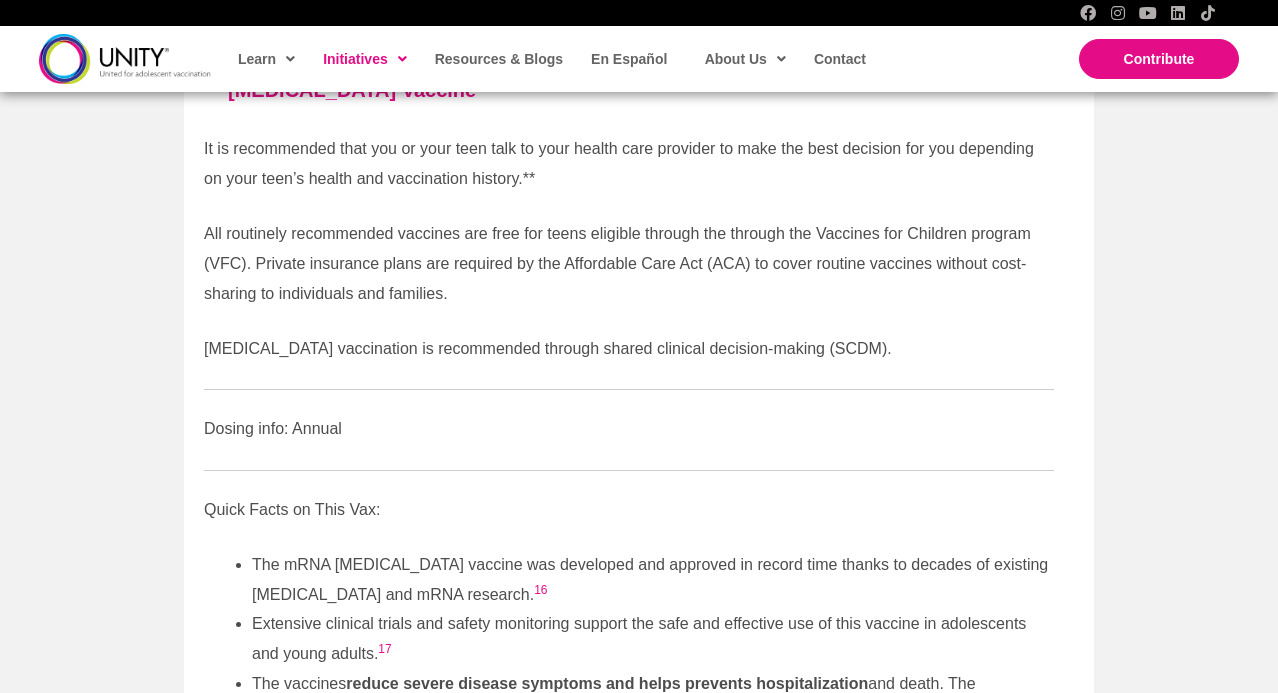 scroll, scrollTop: 2564, scrollLeft: 0, axis: vertical 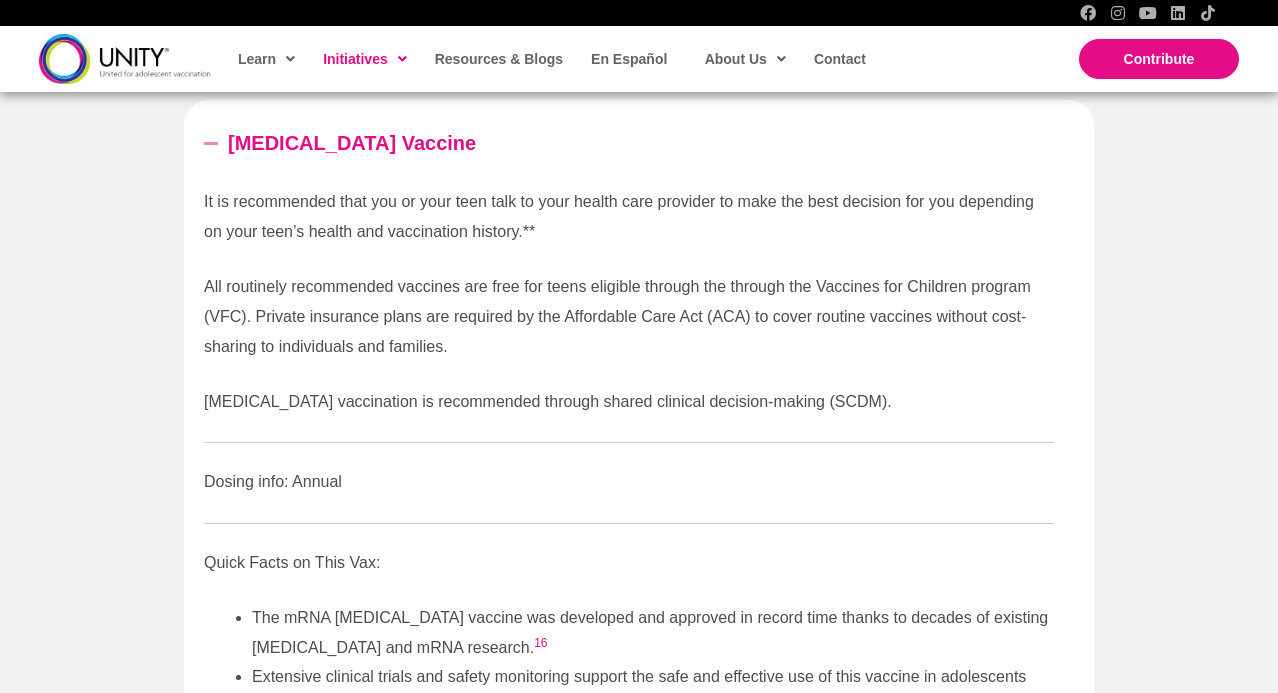 click on "COVID-19 Vaccine" at bounding box center [639, 143] 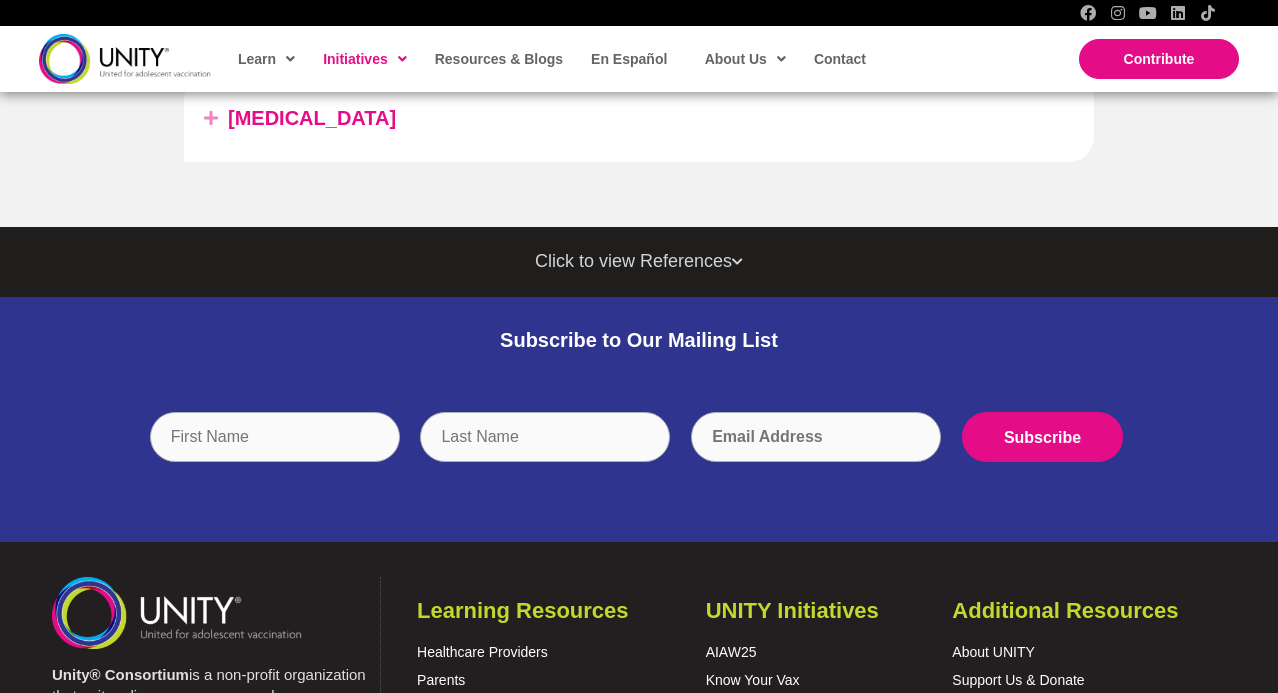 scroll, scrollTop: 2970, scrollLeft: 0, axis: vertical 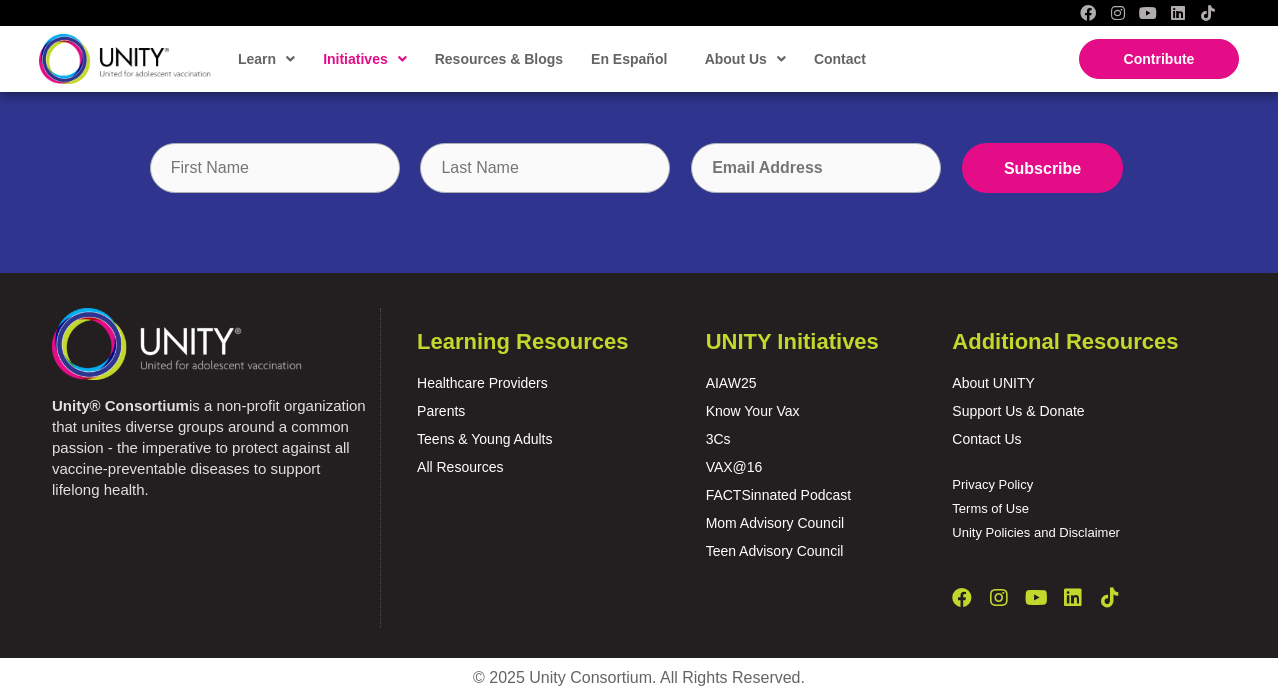 drag, startPoint x: 312, startPoint y: 506, endPoint x: 69, endPoint y: 422, distance: 257.10892 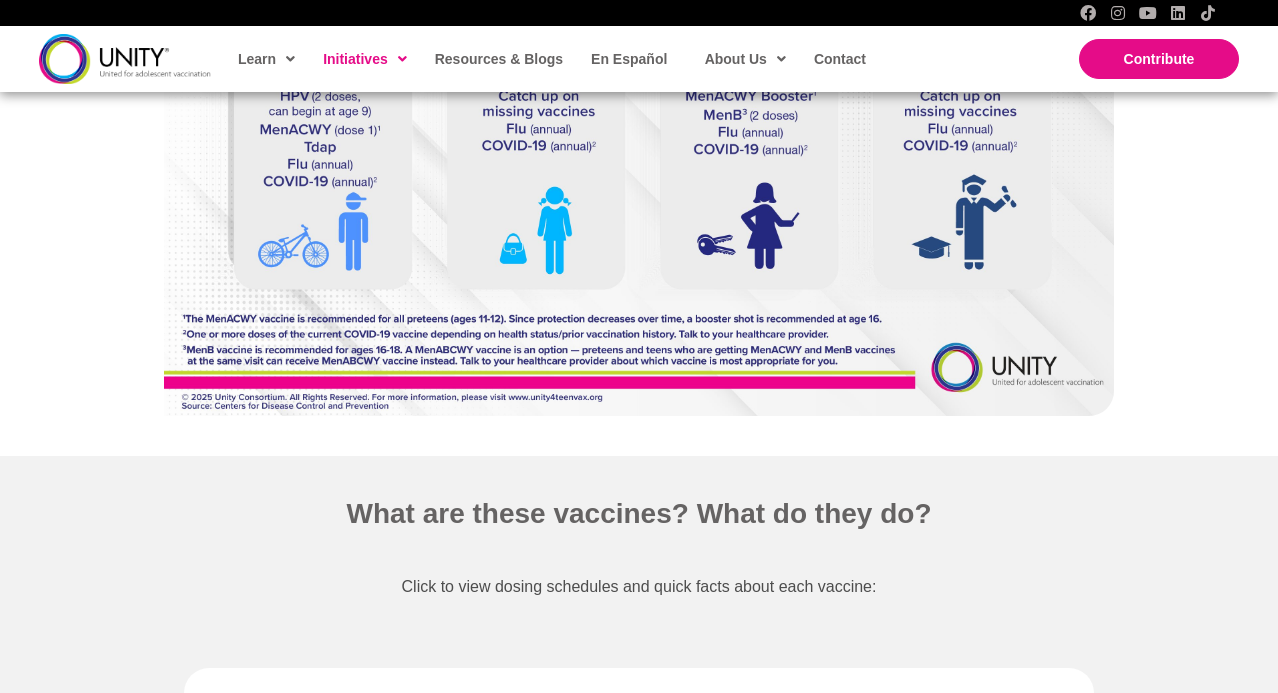 scroll, scrollTop: 833, scrollLeft: 0, axis: vertical 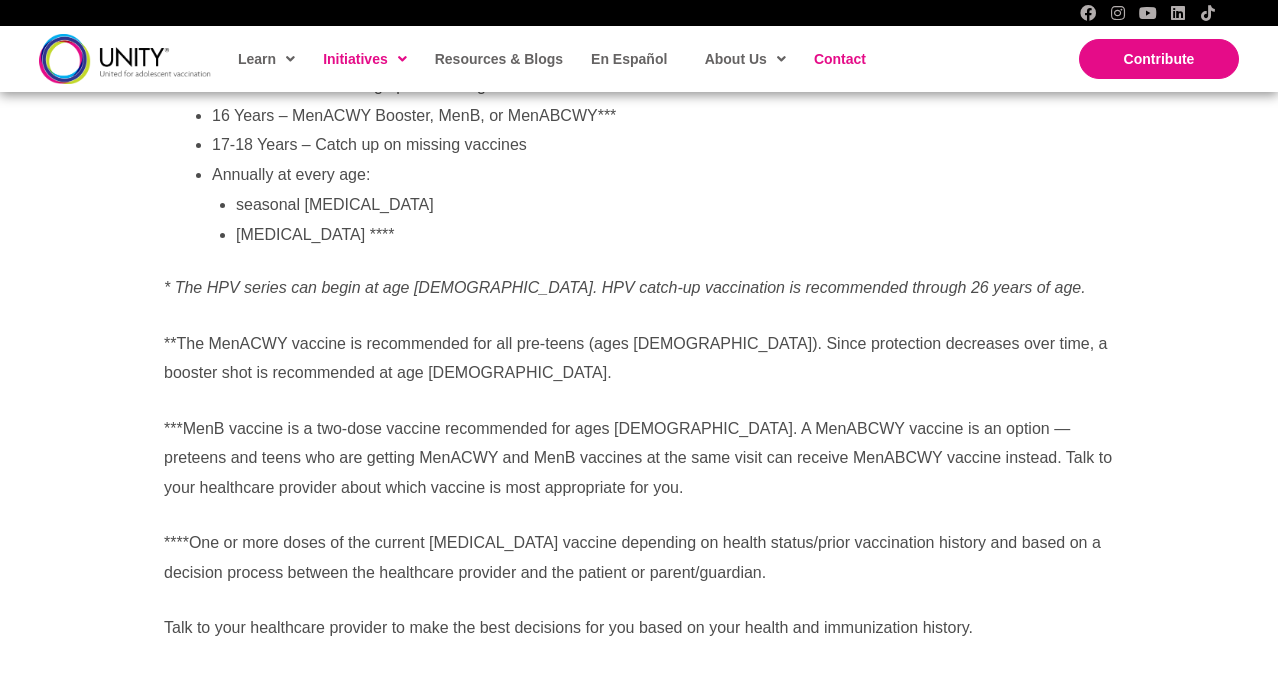 click on "Contact" at bounding box center (840, 59) 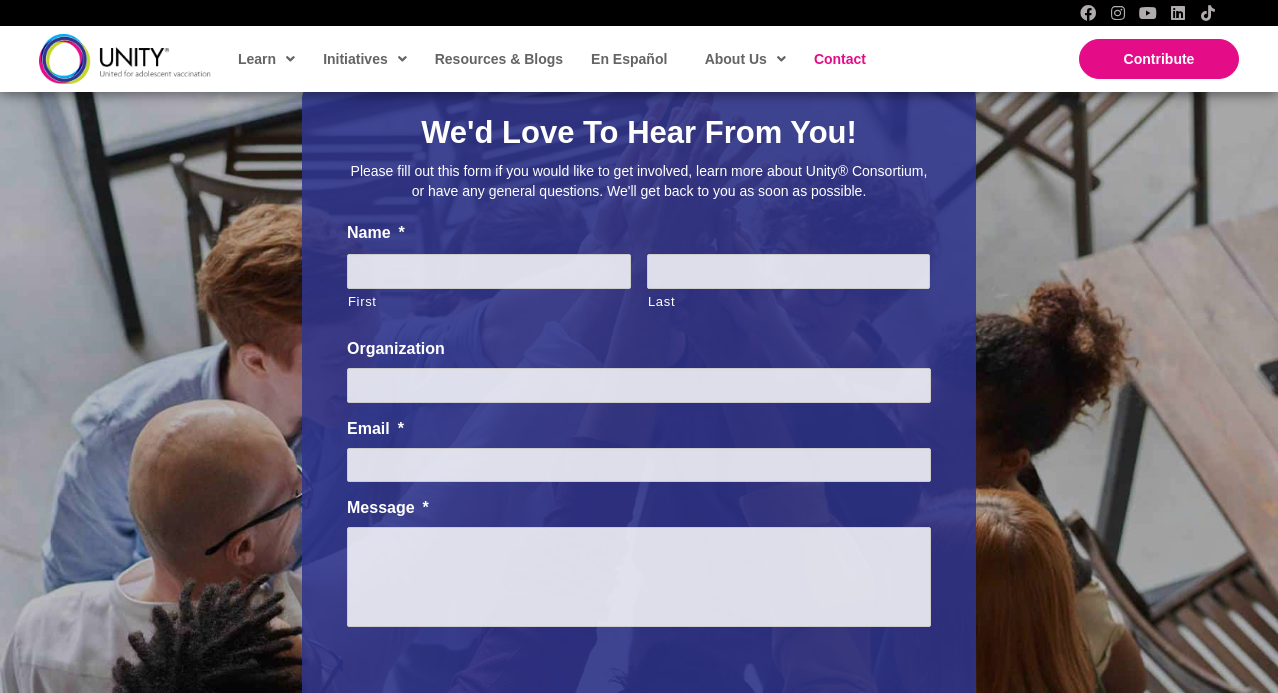 scroll, scrollTop: 244, scrollLeft: 0, axis: vertical 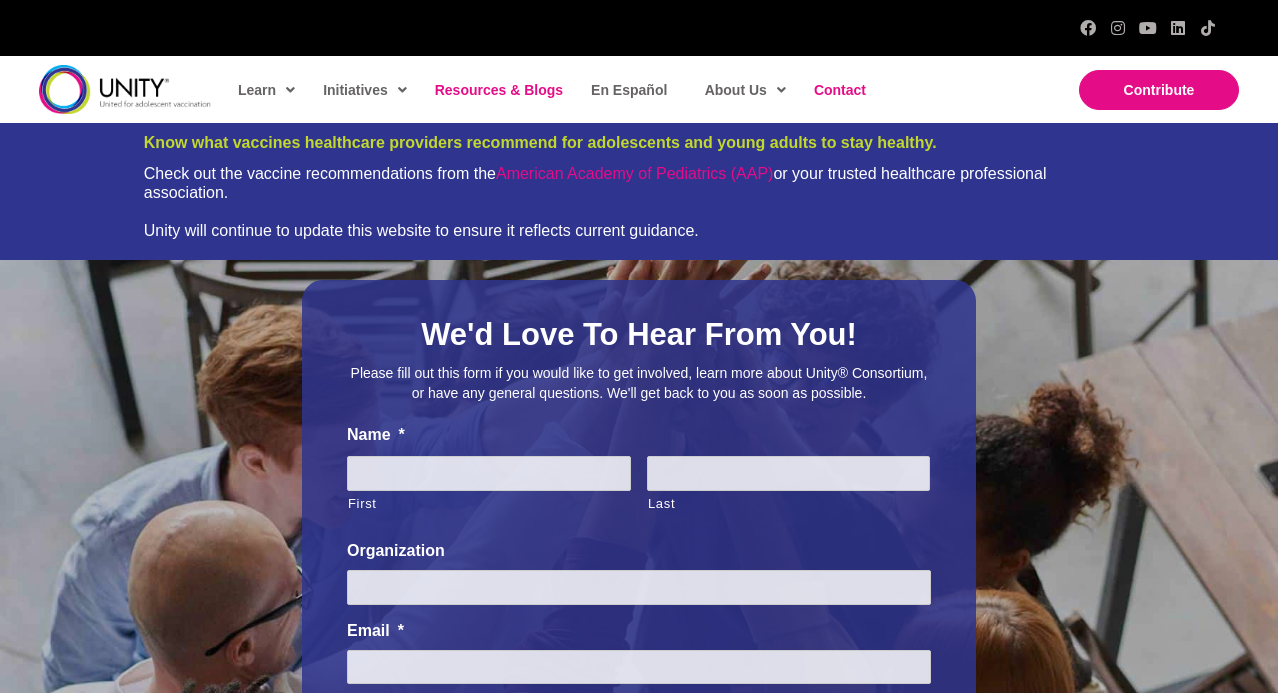 click on "Resources & Blogs" at bounding box center [498, 90] 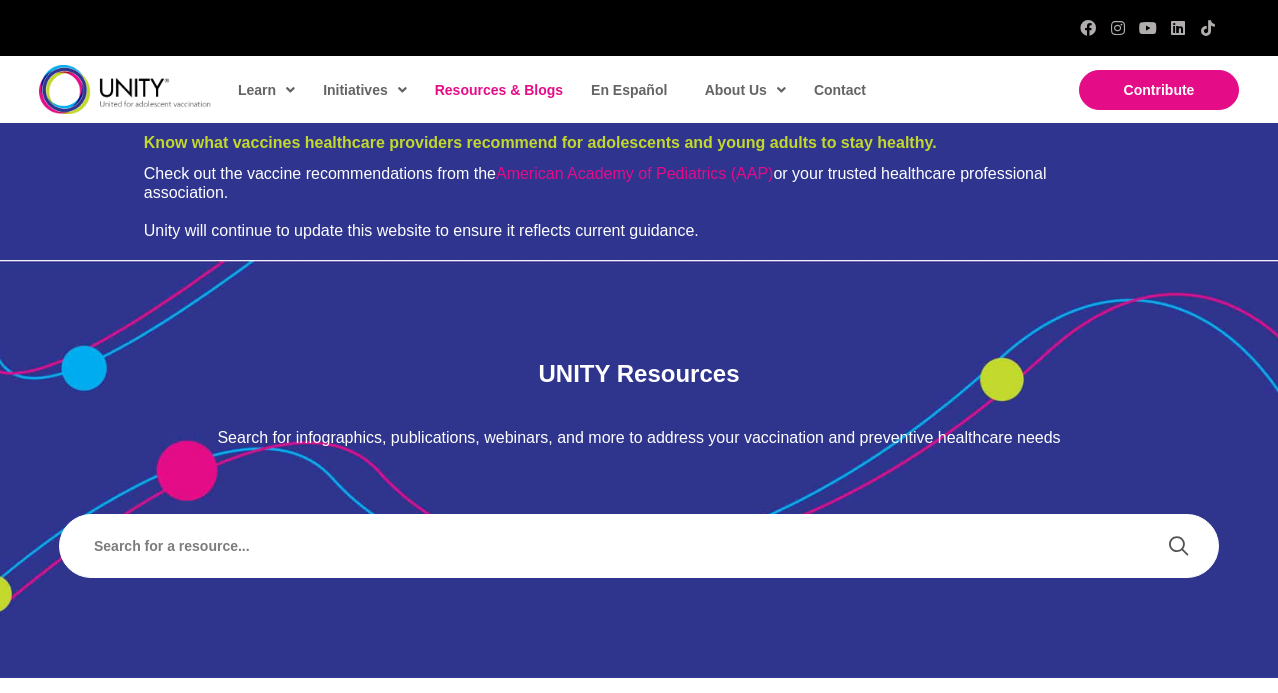 scroll, scrollTop: 0, scrollLeft: 0, axis: both 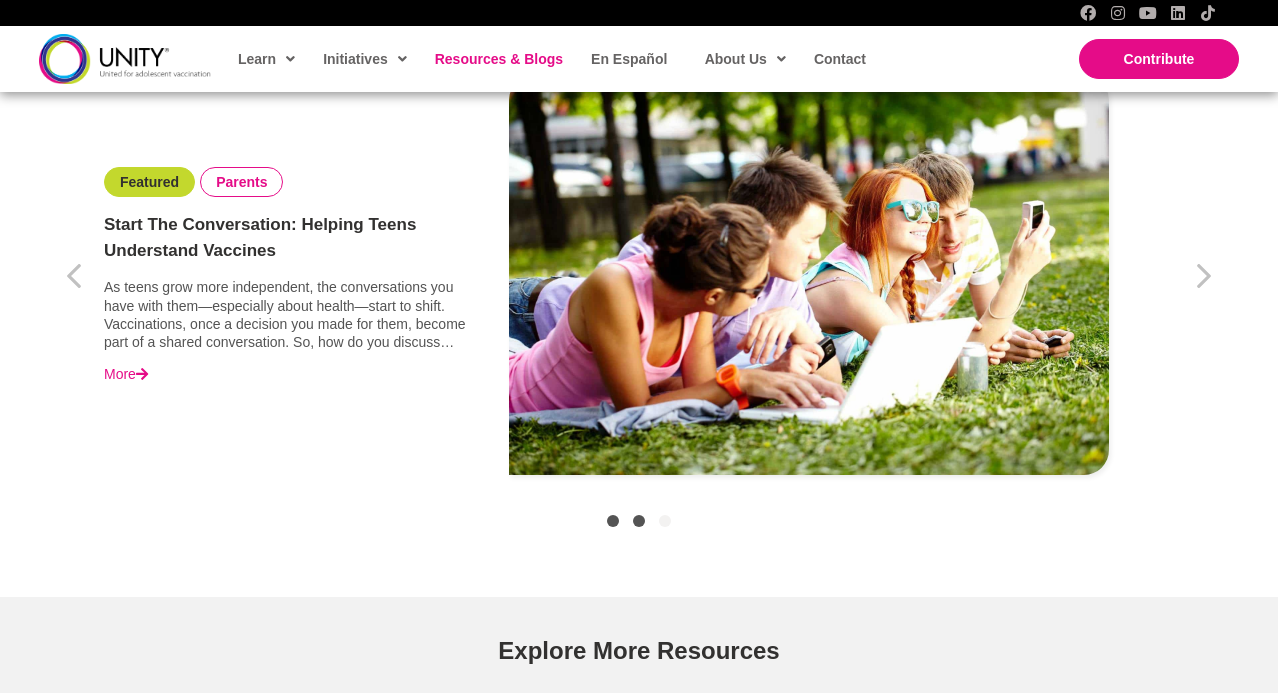 click on "Slide group 2" at bounding box center [639, 521] 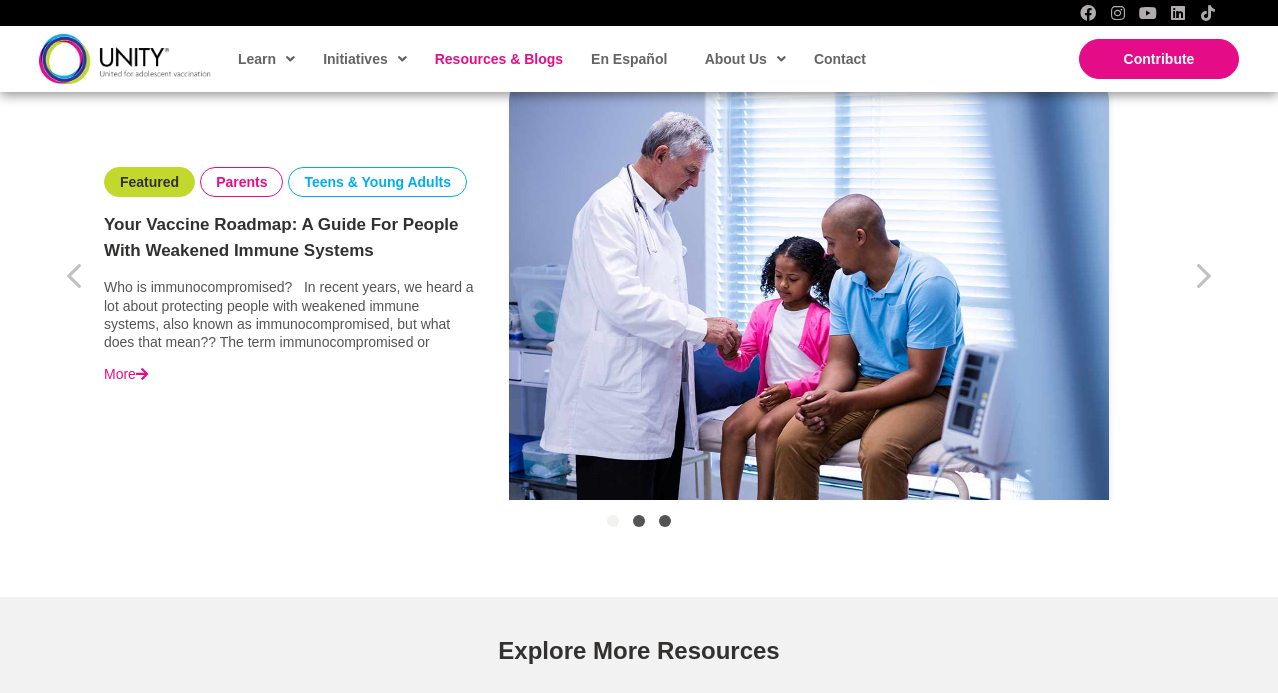 click at bounding box center (665, 521) 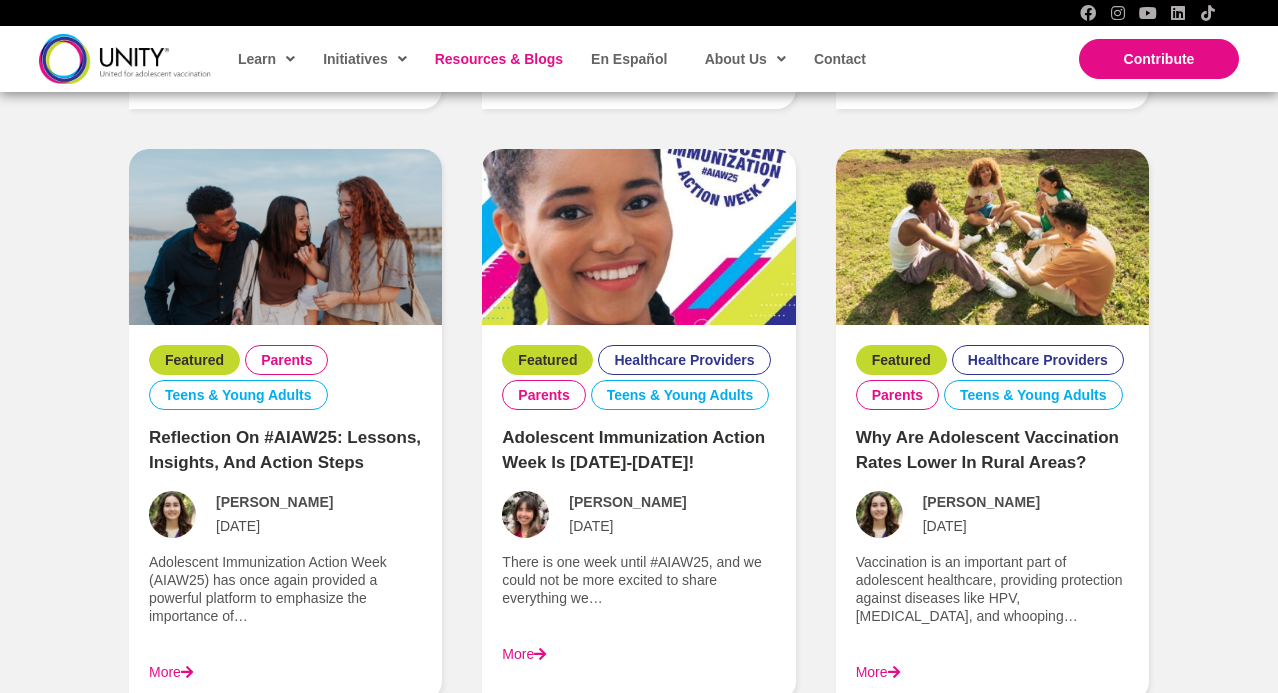 scroll, scrollTop: 3185, scrollLeft: 0, axis: vertical 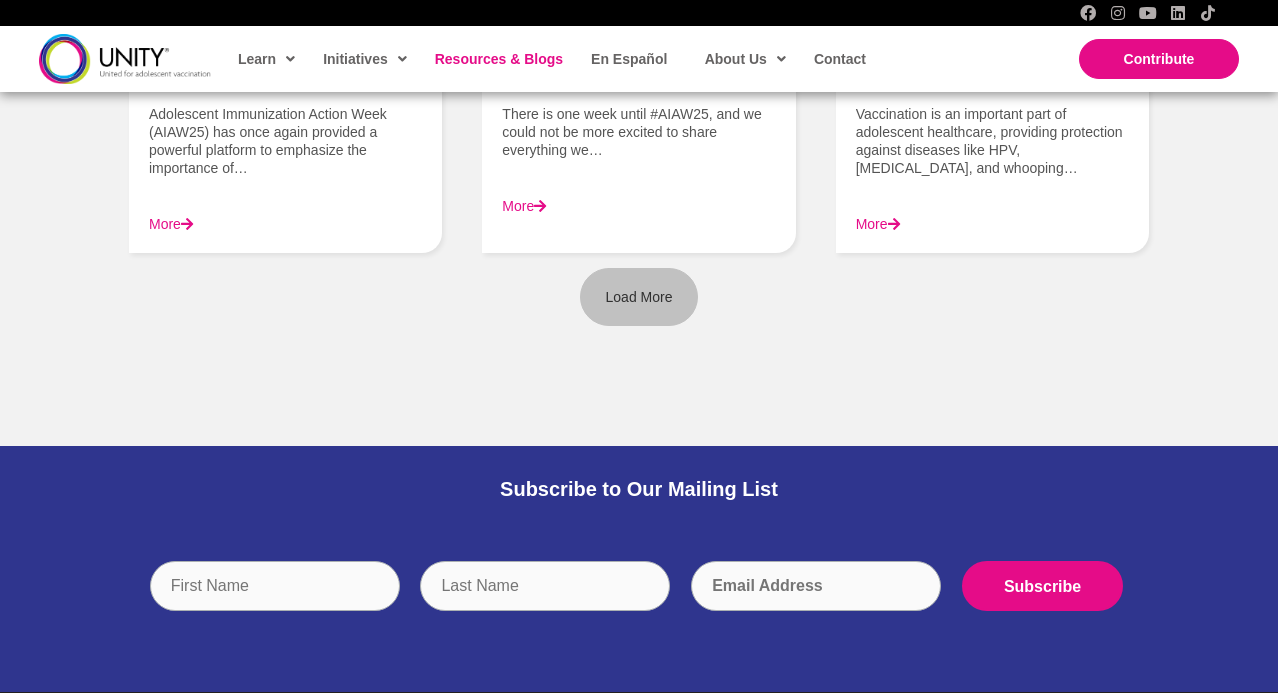 click on "Load More" at bounding box center (639, 297) 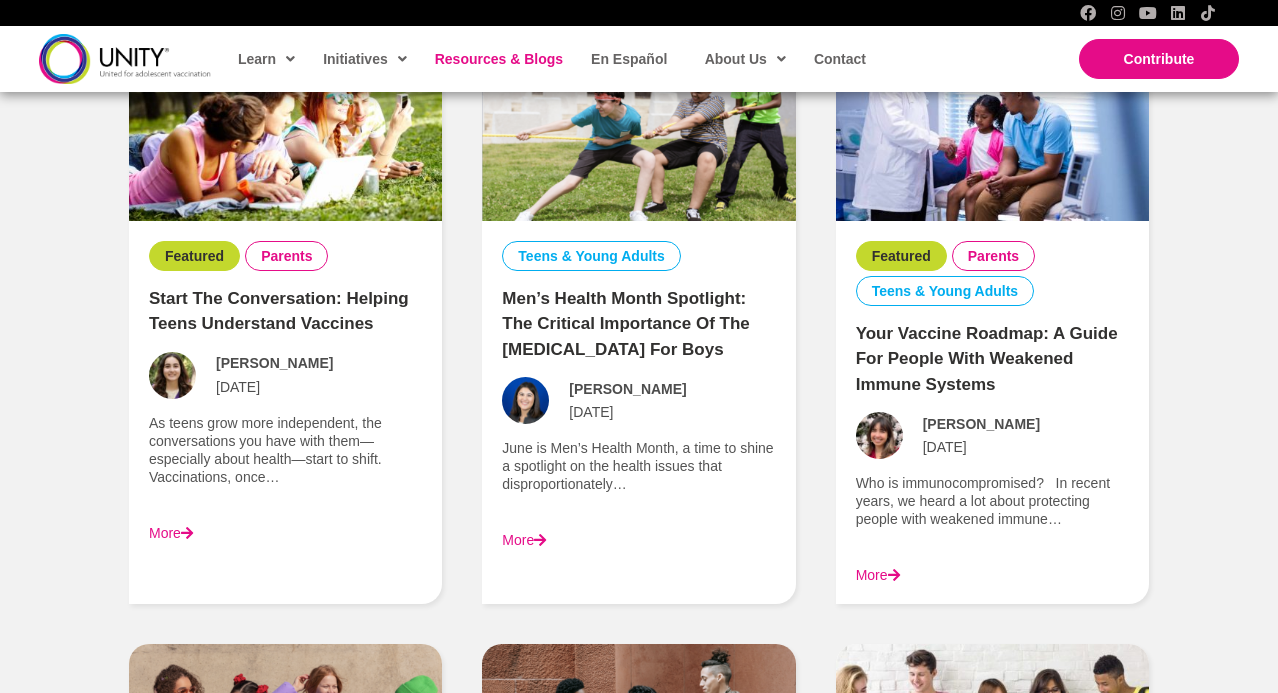 scroll, scrollTop: 1503, scrollLeft: 0, axis: vertical 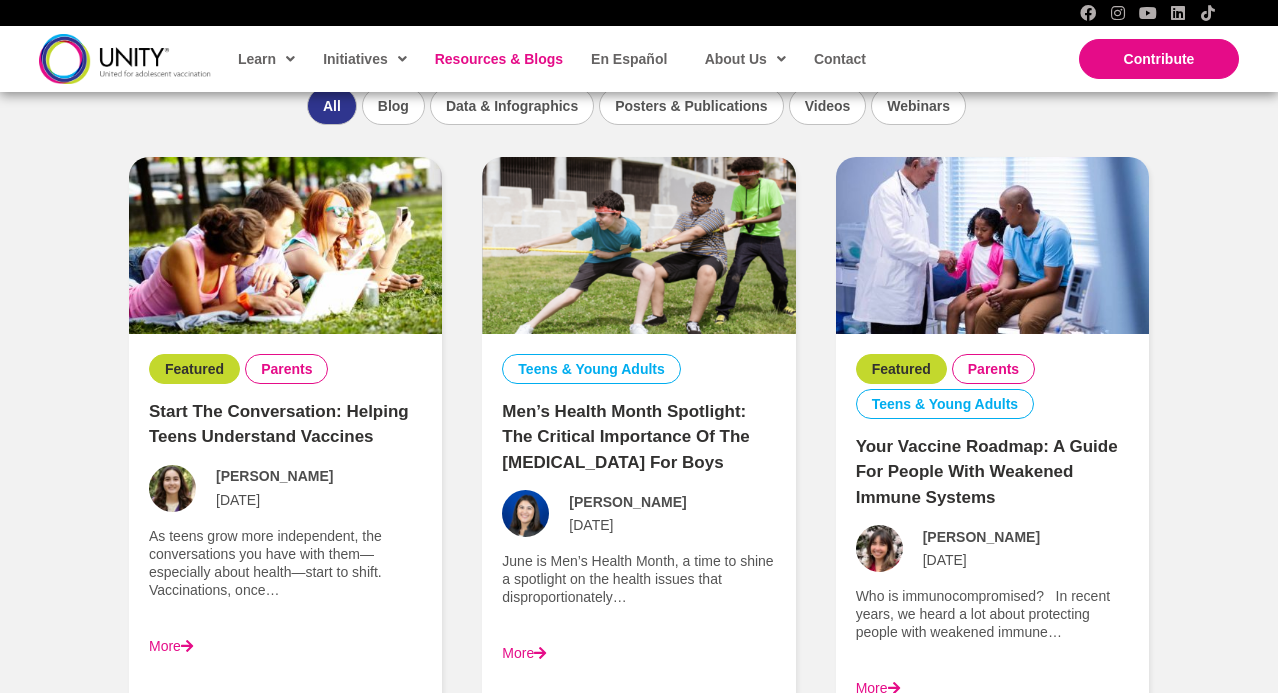click on "Men’s Health Month Spotlight: The Critical Importance of the [MEDICAL_DATA] for Boys" at bounding box center [626, 437] 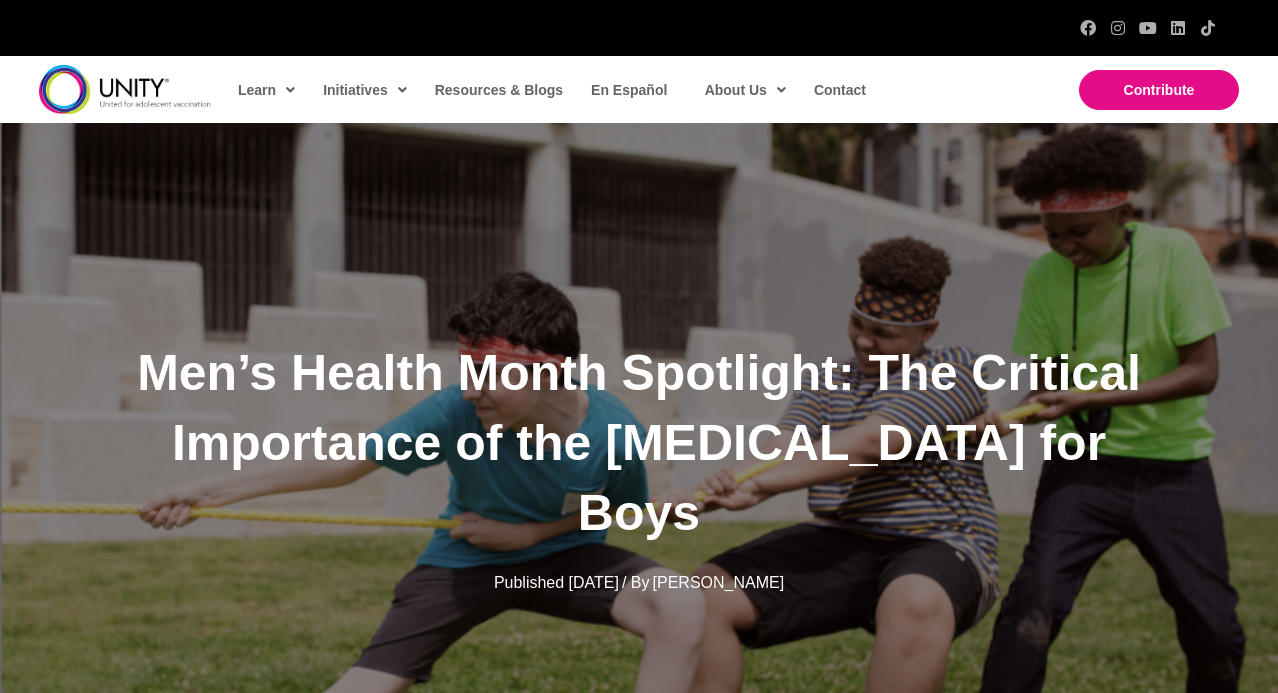 scroll, scrollTop: 0, scrollLeft: 0, axis: both 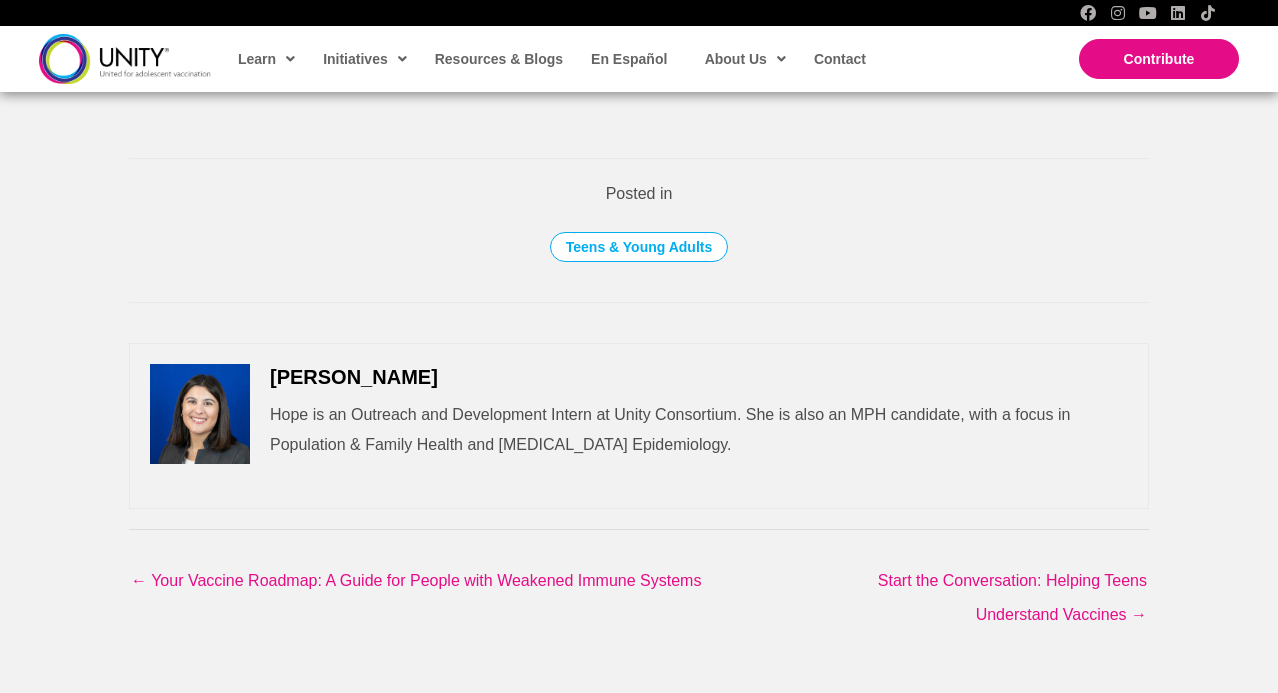 drag, startPoint x: 827, startPoint y: 412, endPoint x: 796, endPoint y: 336, distance: 82.07923 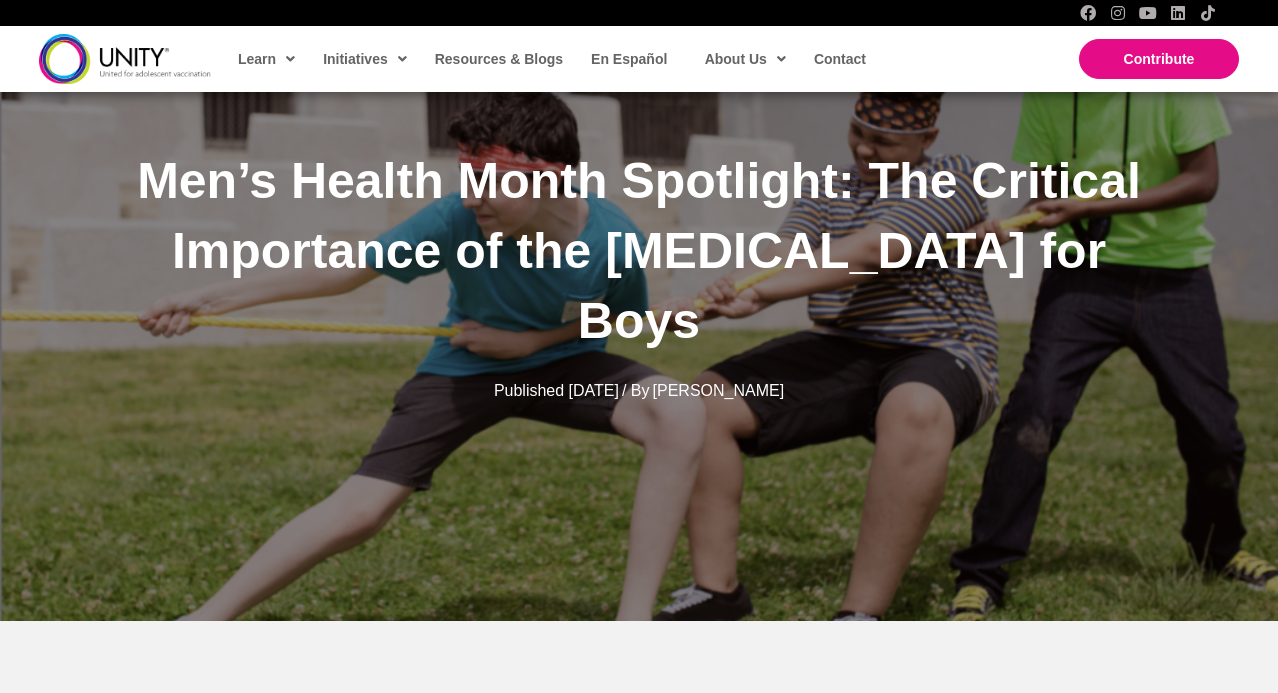 scroll, scrollTop: 0, scrollLeft: 0, axis: both 